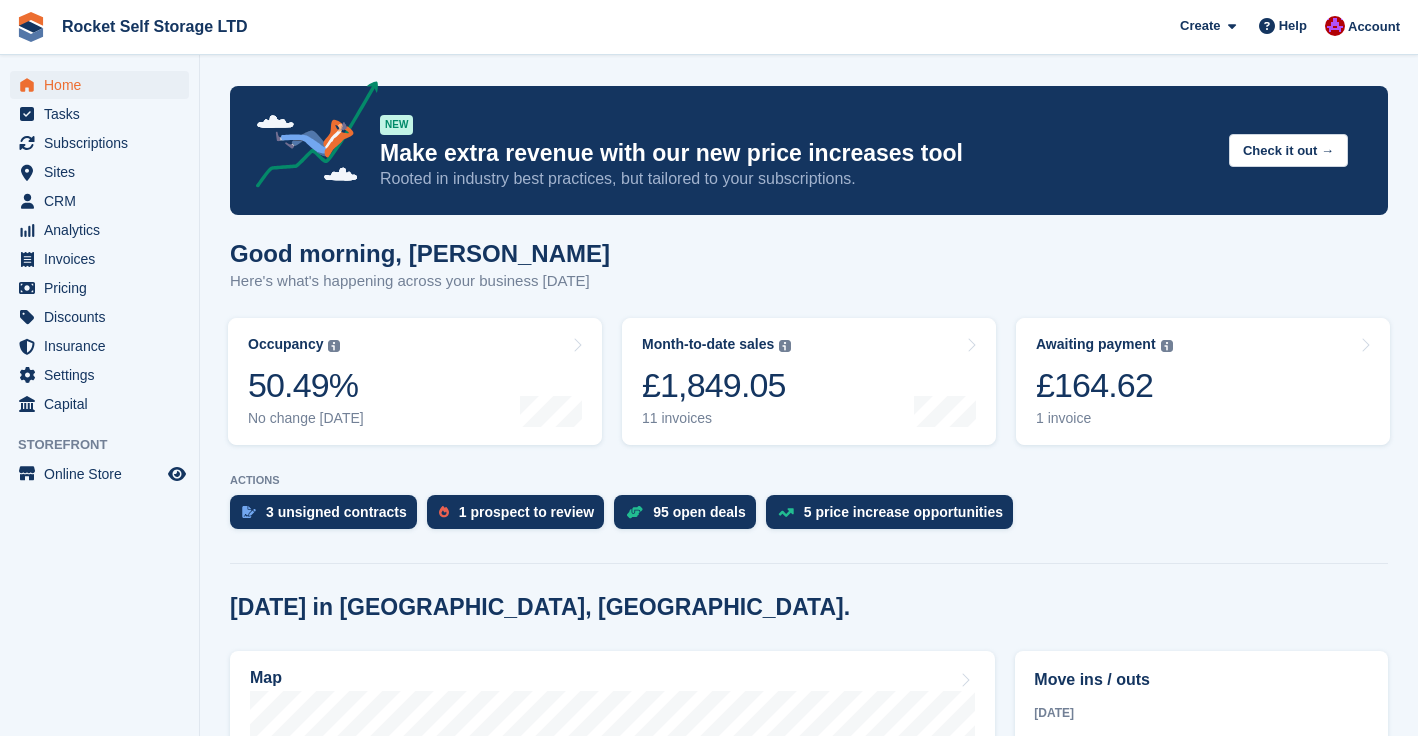 scroll, scrollTop: 0, scrollLeft: 0, axis: both 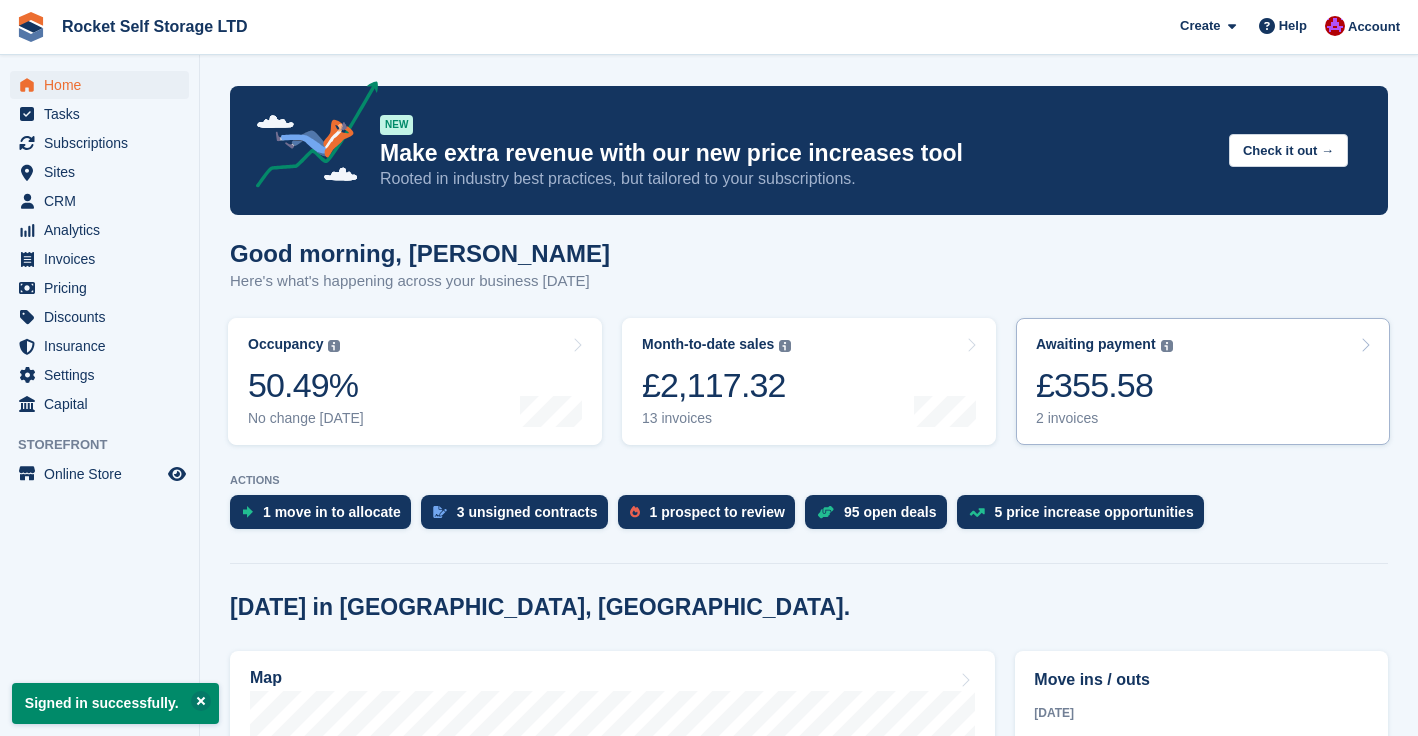 click on "£355.58" at bounding box center (1104, 385) 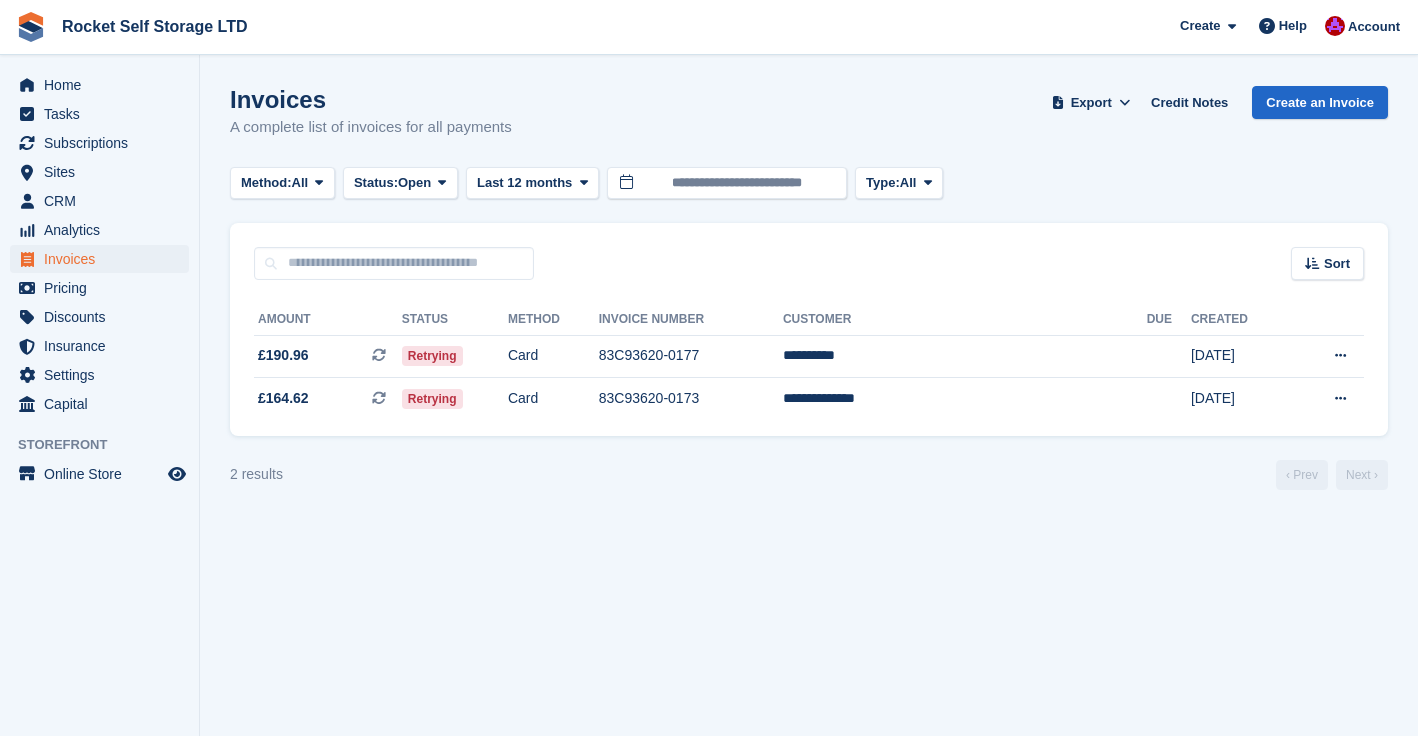 scroll, scrollTop: 0, scrollLeft: 0, axis: both 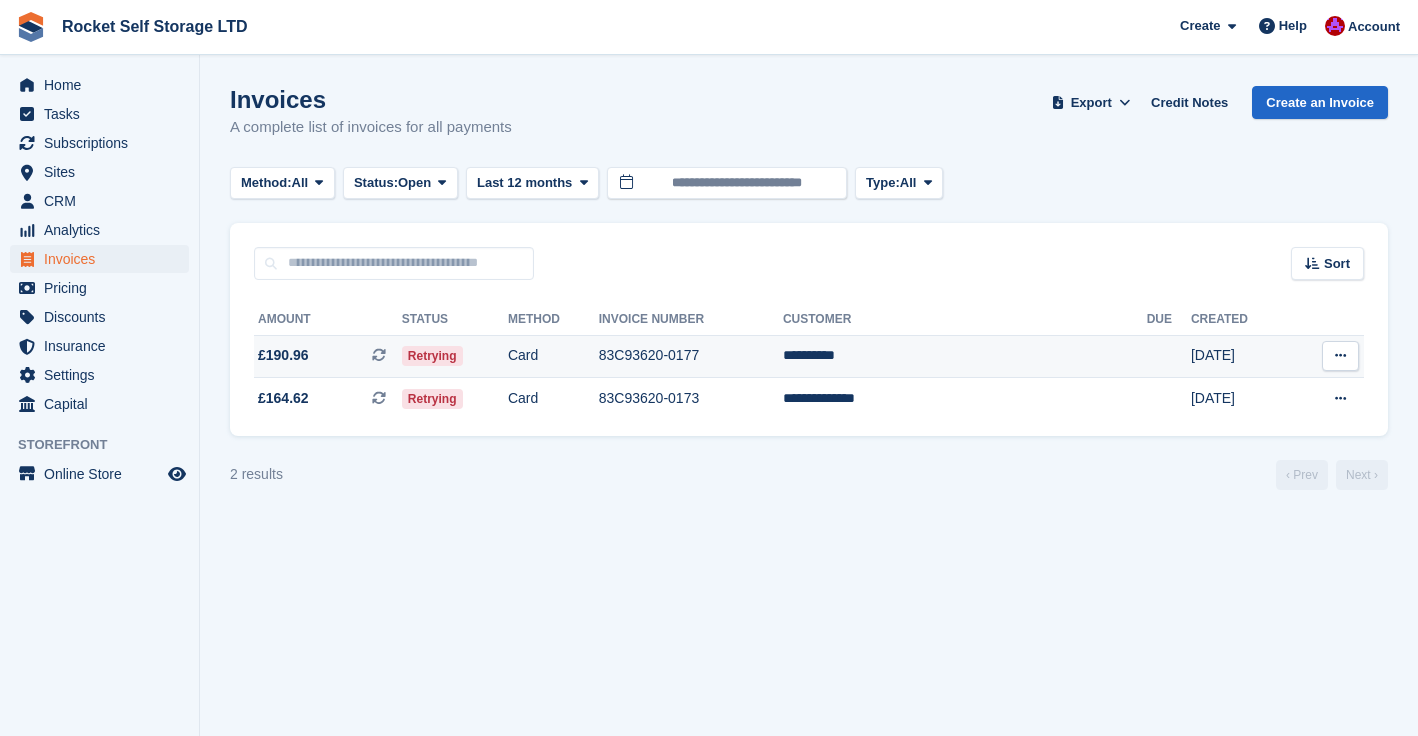 click on "Card" at bounding box center [553, 356] 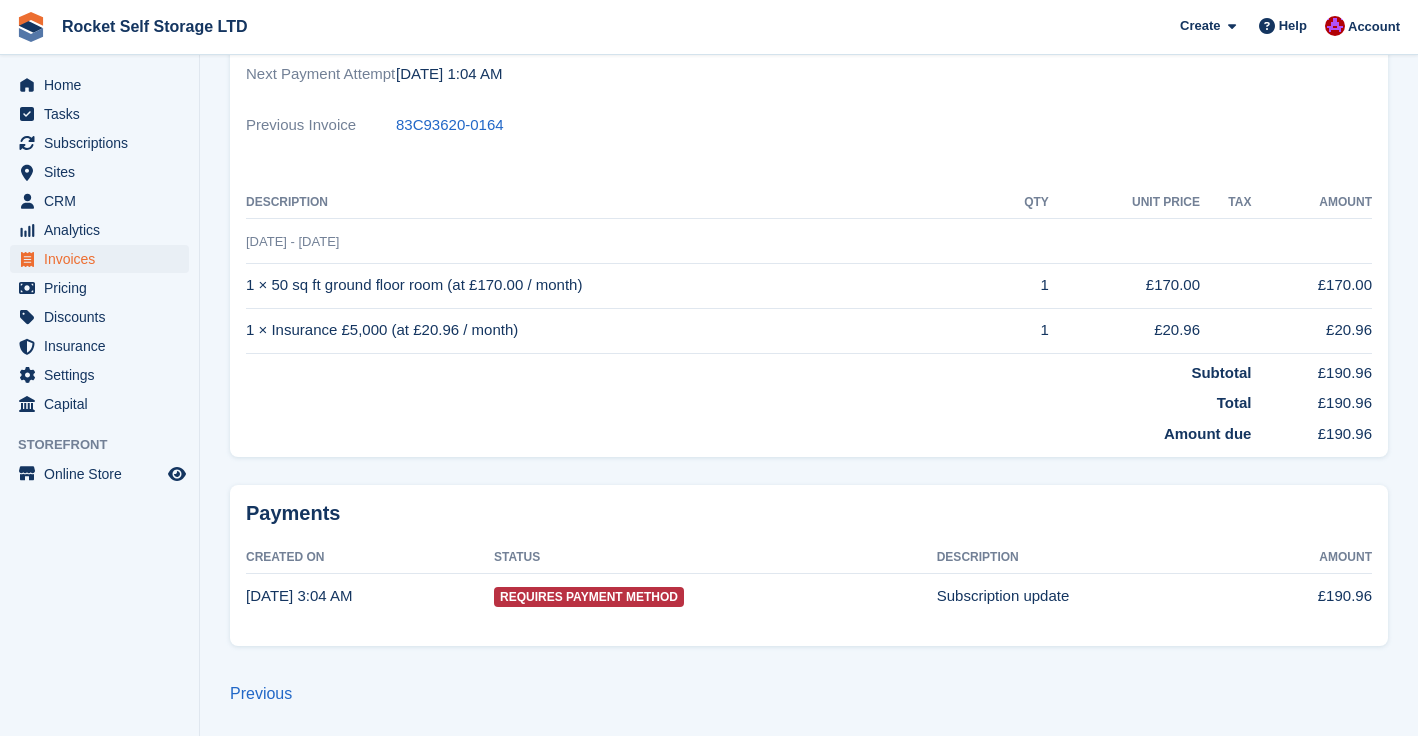 scroll, scrollTop: 0, scrollLeft: 0, axis: both 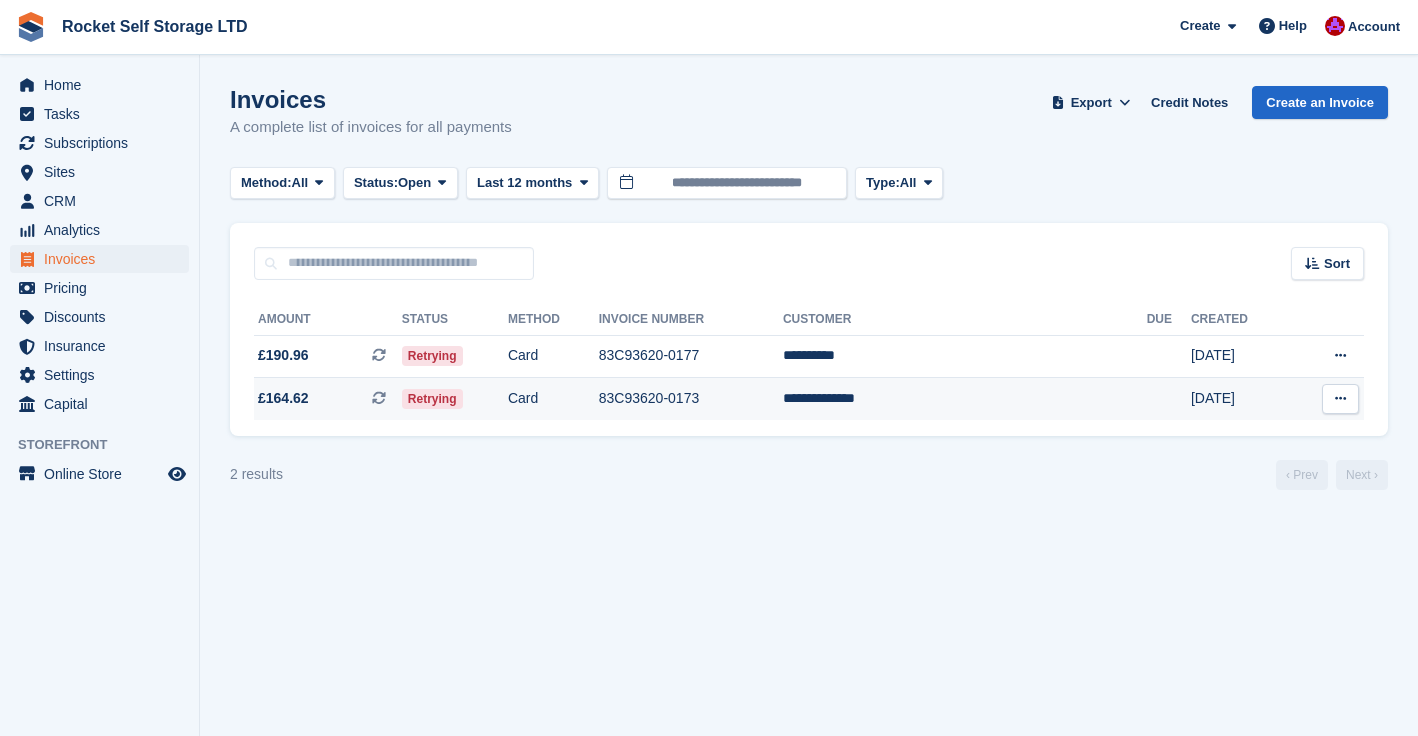 click on "**********" at bounding box center [965, 399] 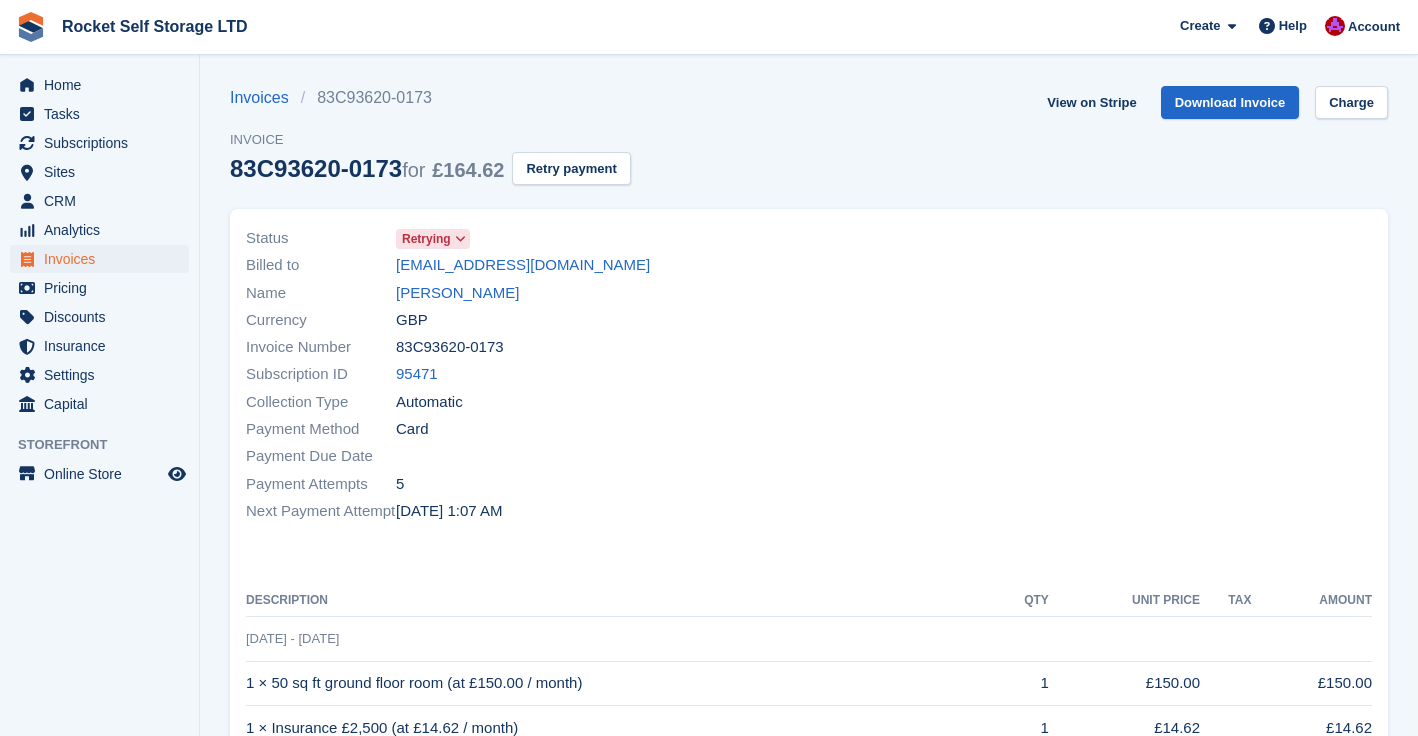 scroll, scrollTop: 0, scrollLeft: 0, axis: both 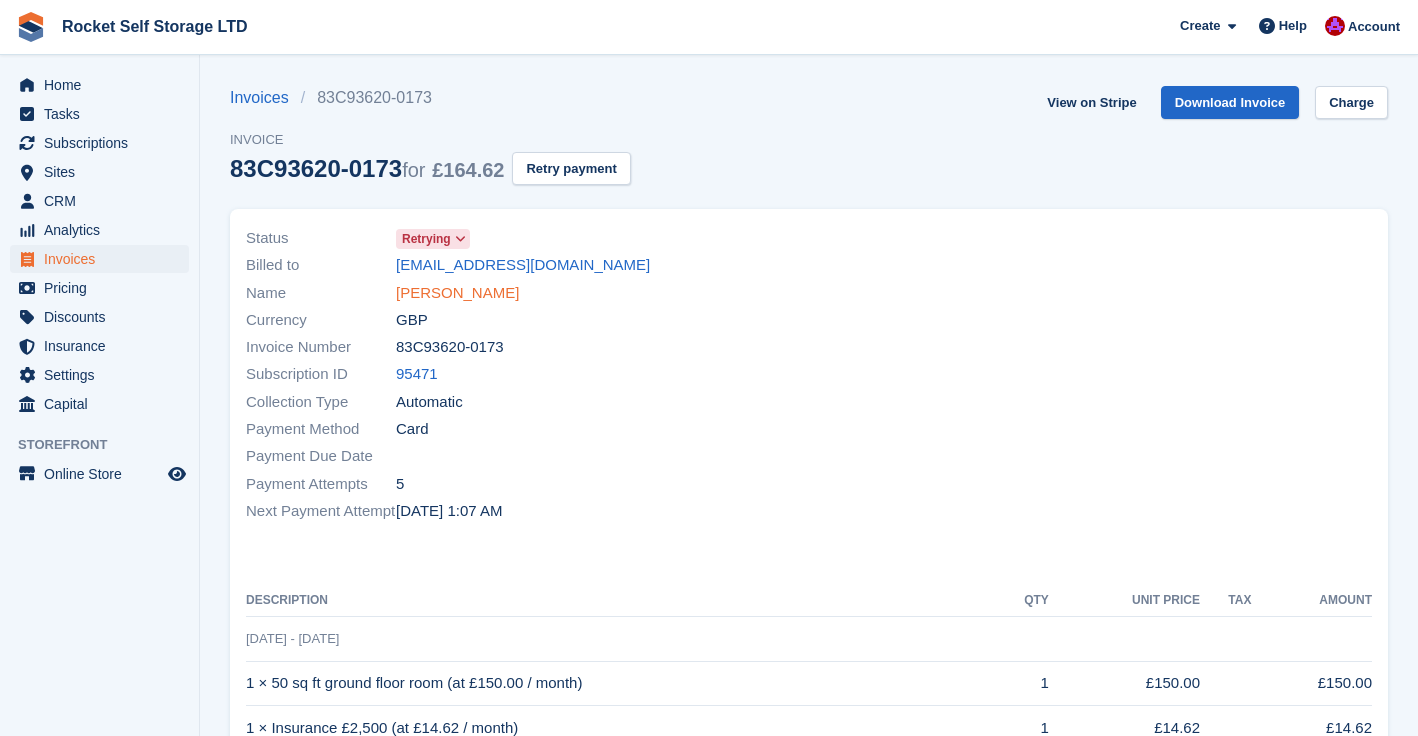 click on "Nicole Bateman" at bounding box center [457, 293] 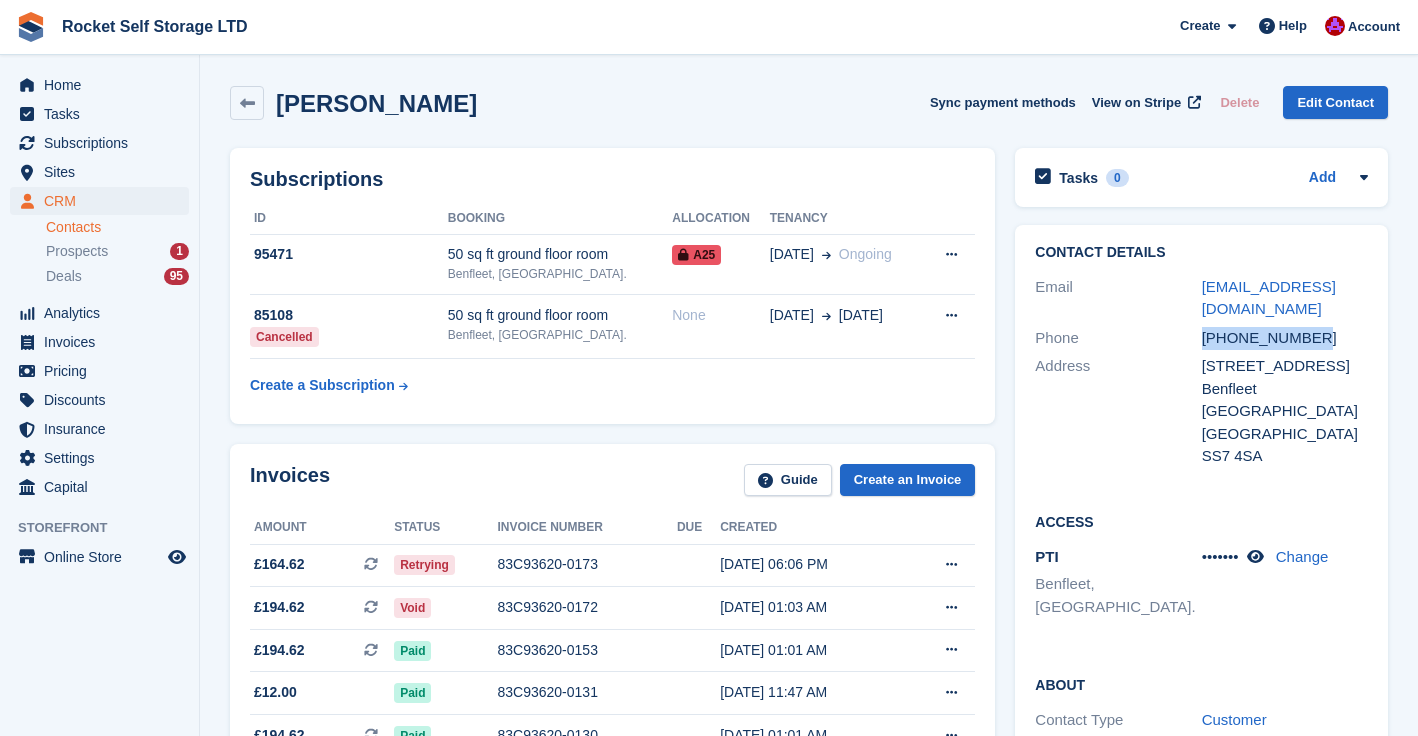 drag, startPoint x: 1310, startPoint y: 336, endPoint x: 1183, endPoint y: 338, distance: 127.01575 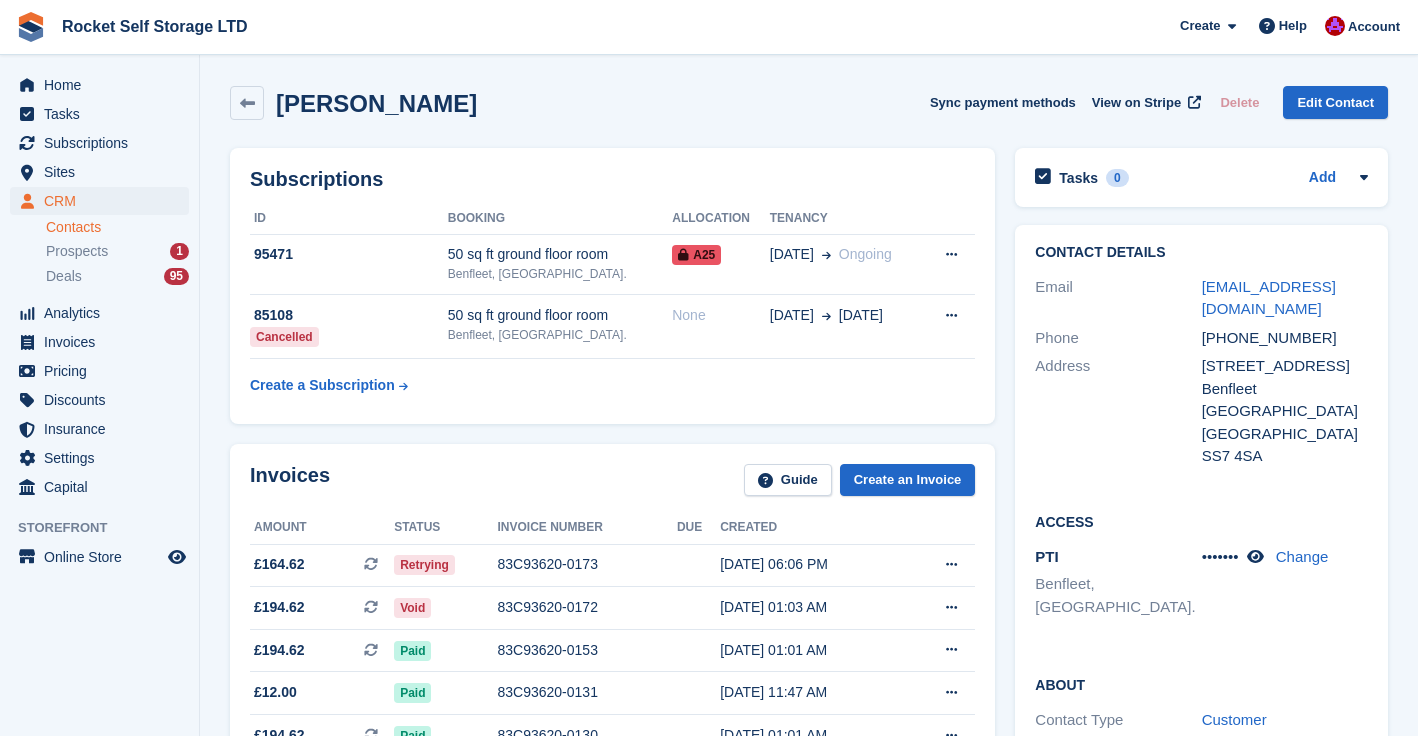 click on "+447854986228" at bounding box center [1285, 338] 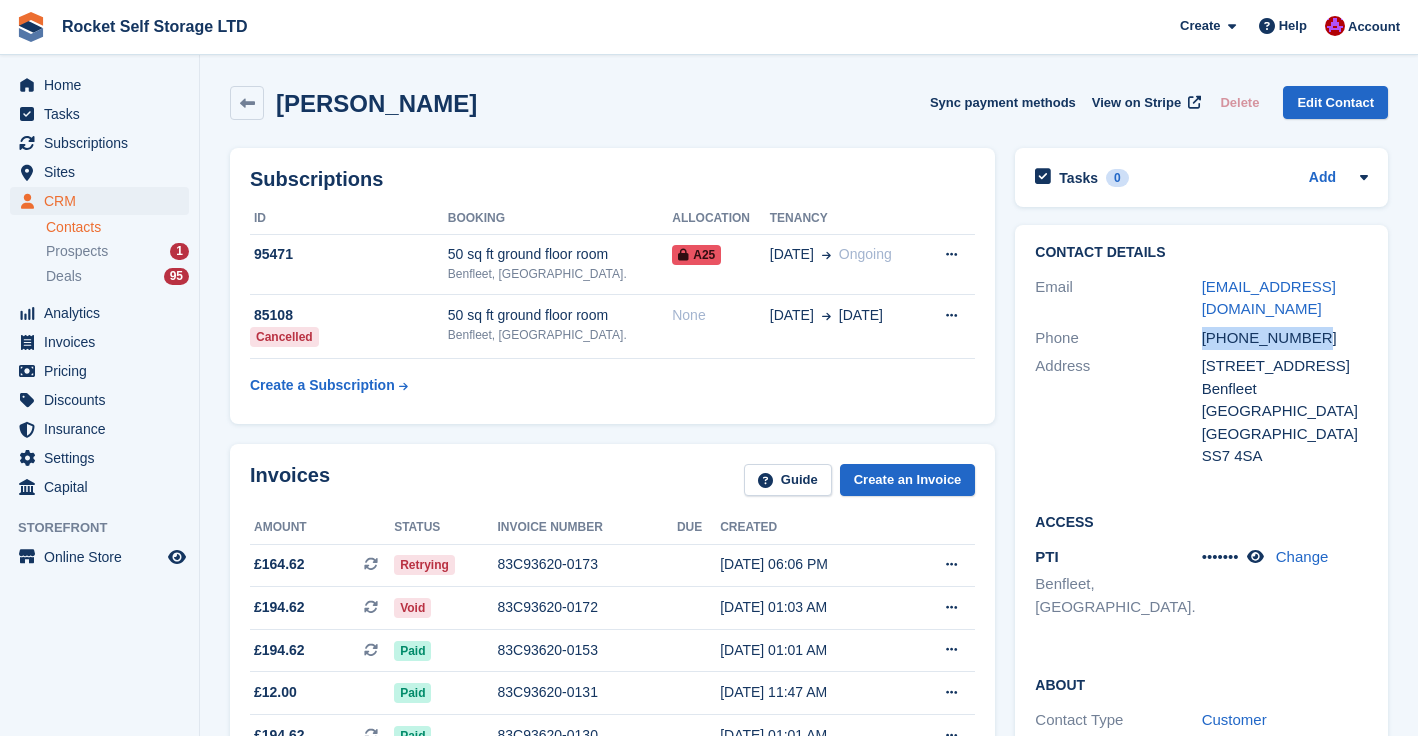 drag, startPoint x: 1323, startPoint y: 337, endPoint x: 1212, endPoint y: 336, distance: 111.0045 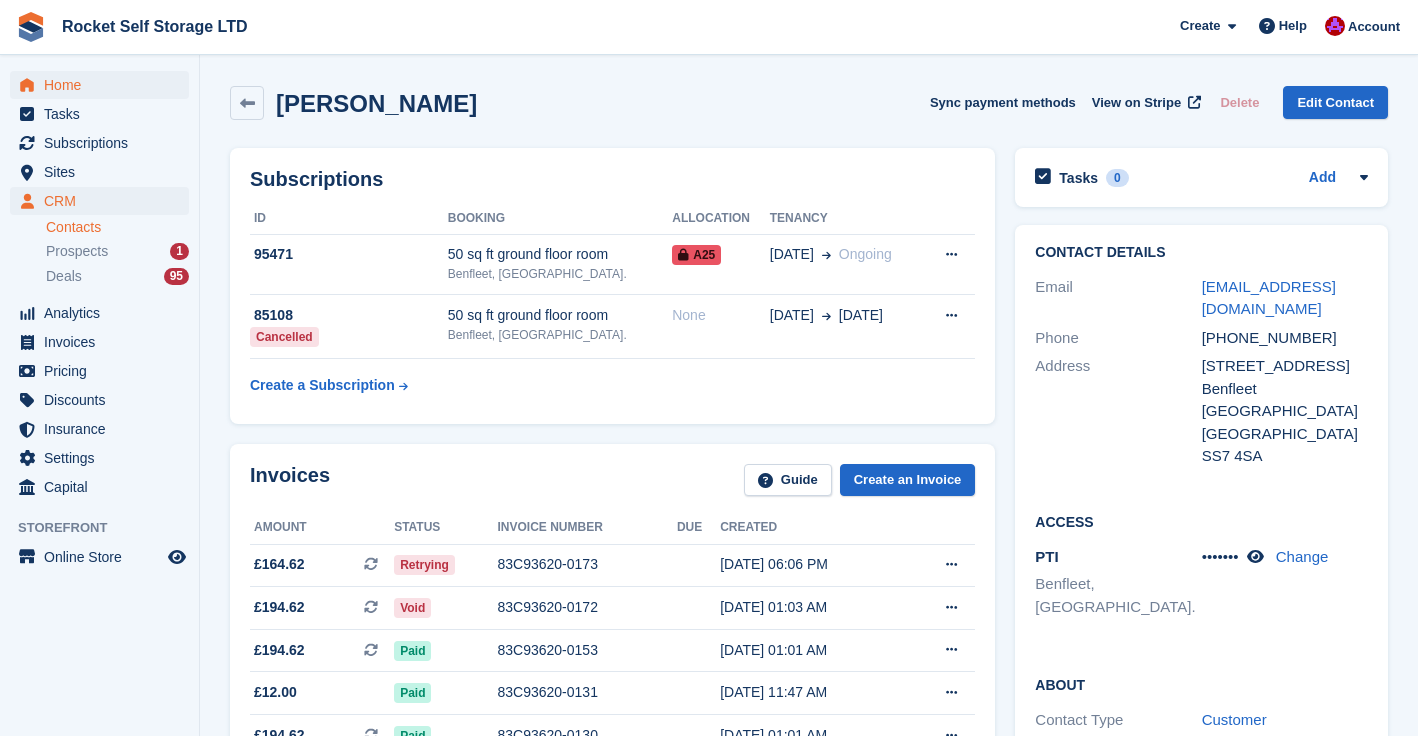 click on "Home
Tasks
Subscriptions
Subscriptions
Subscriptions
Contracts
Price increases
NEW
Contracts
Price increases
NEW
Sites
Sites
Sites
Benfleet, Essex.
Benfleet, Essex." at bounding box center [99, 282] 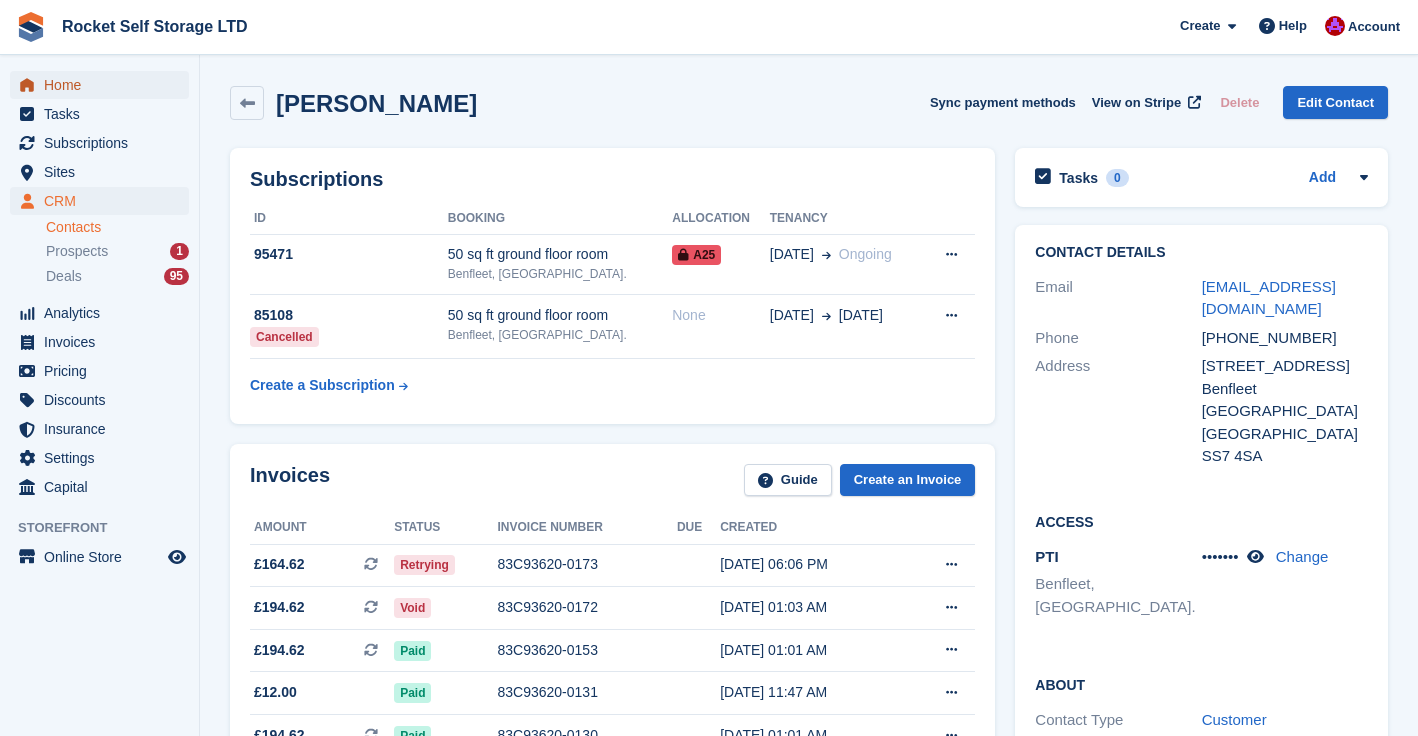 click on "Home" at bounding box center [104, 85] 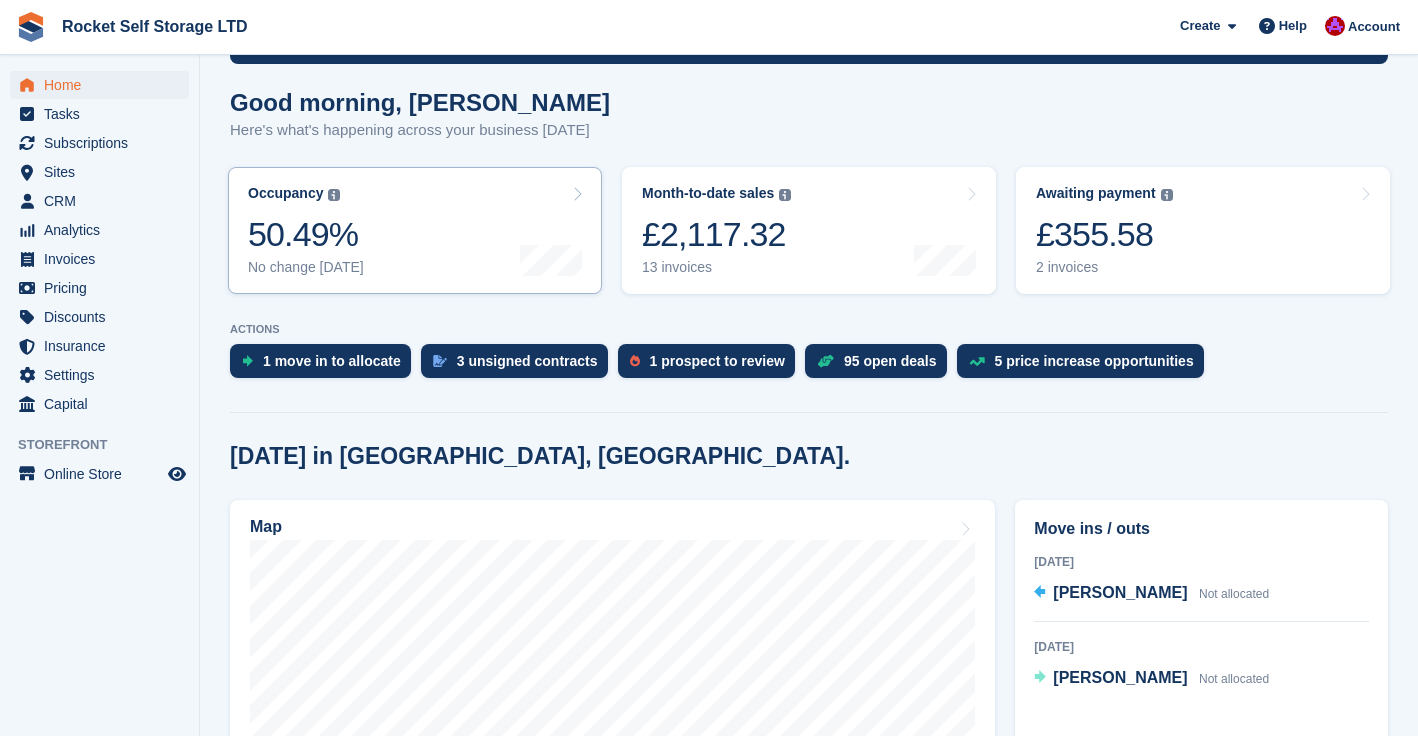 scroll, scrollTop: 0, scrollLeft: 0, axis: both 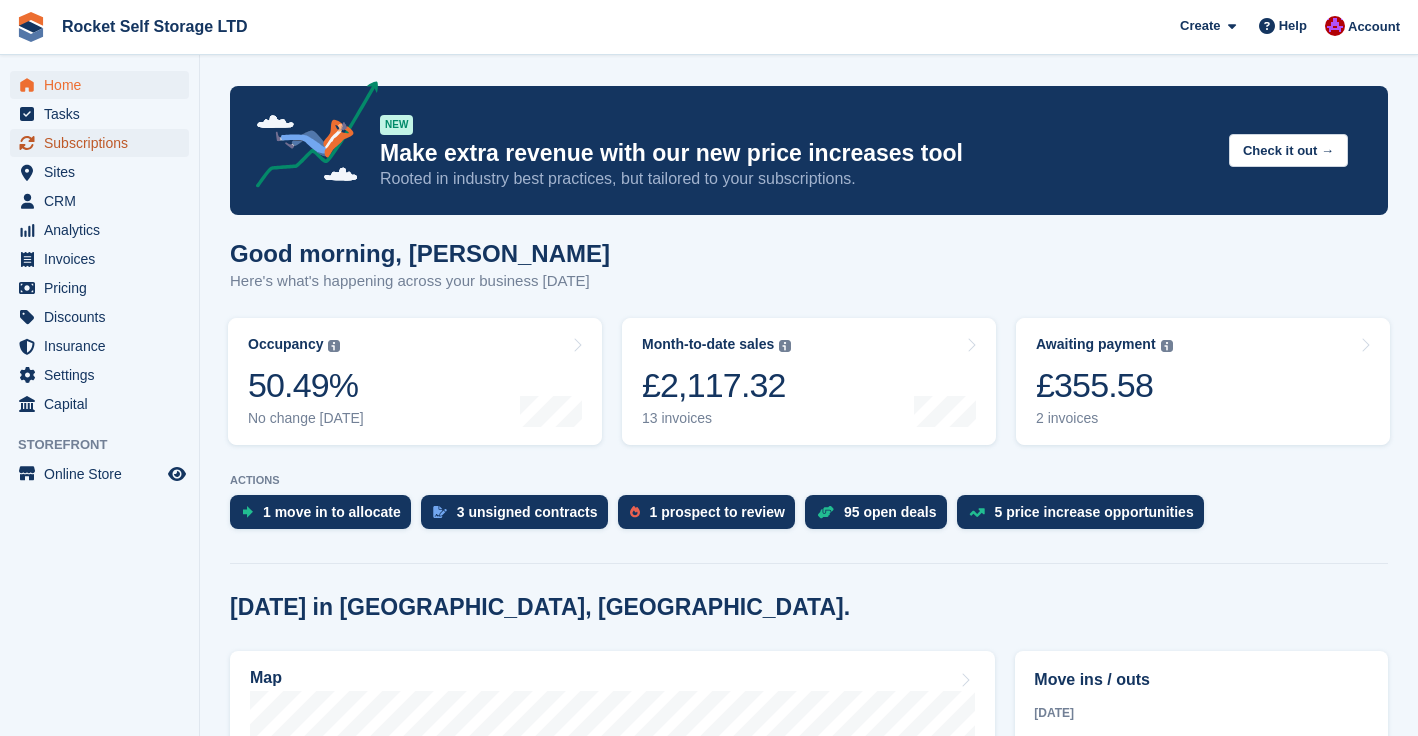 click on "Subscriptions" at bounding box center (104, 143) 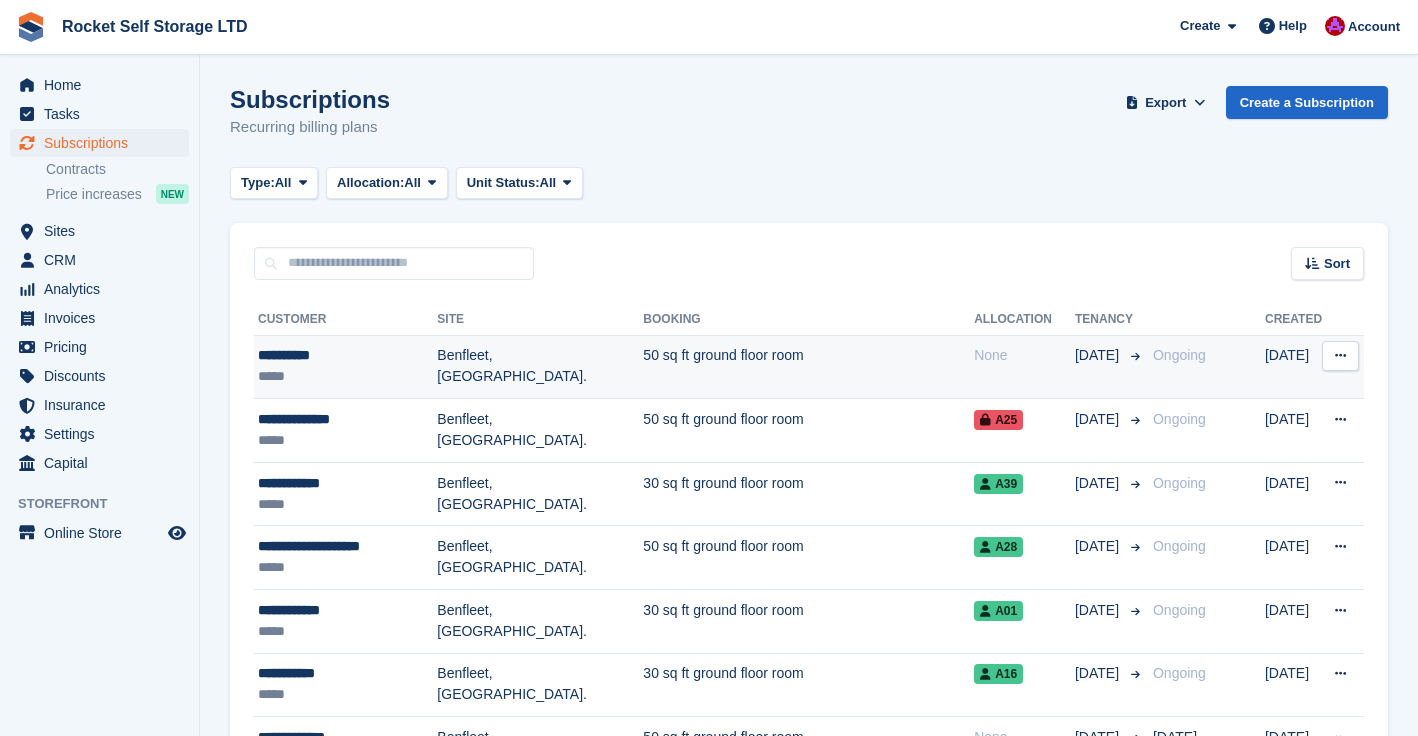 scroll, scrollTop: 0, scrollLeft: 0, axis: both 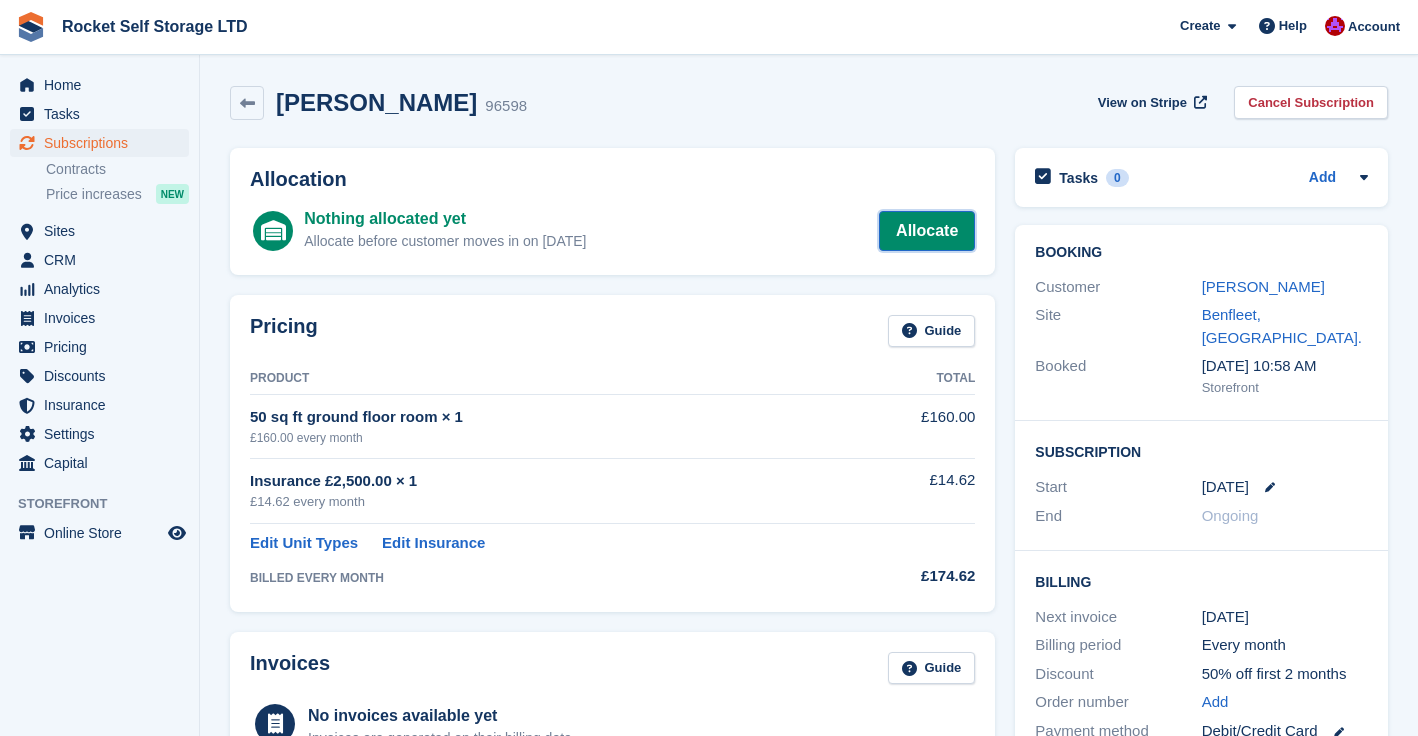 click on "Allocate" at bounding box center [927, 231] 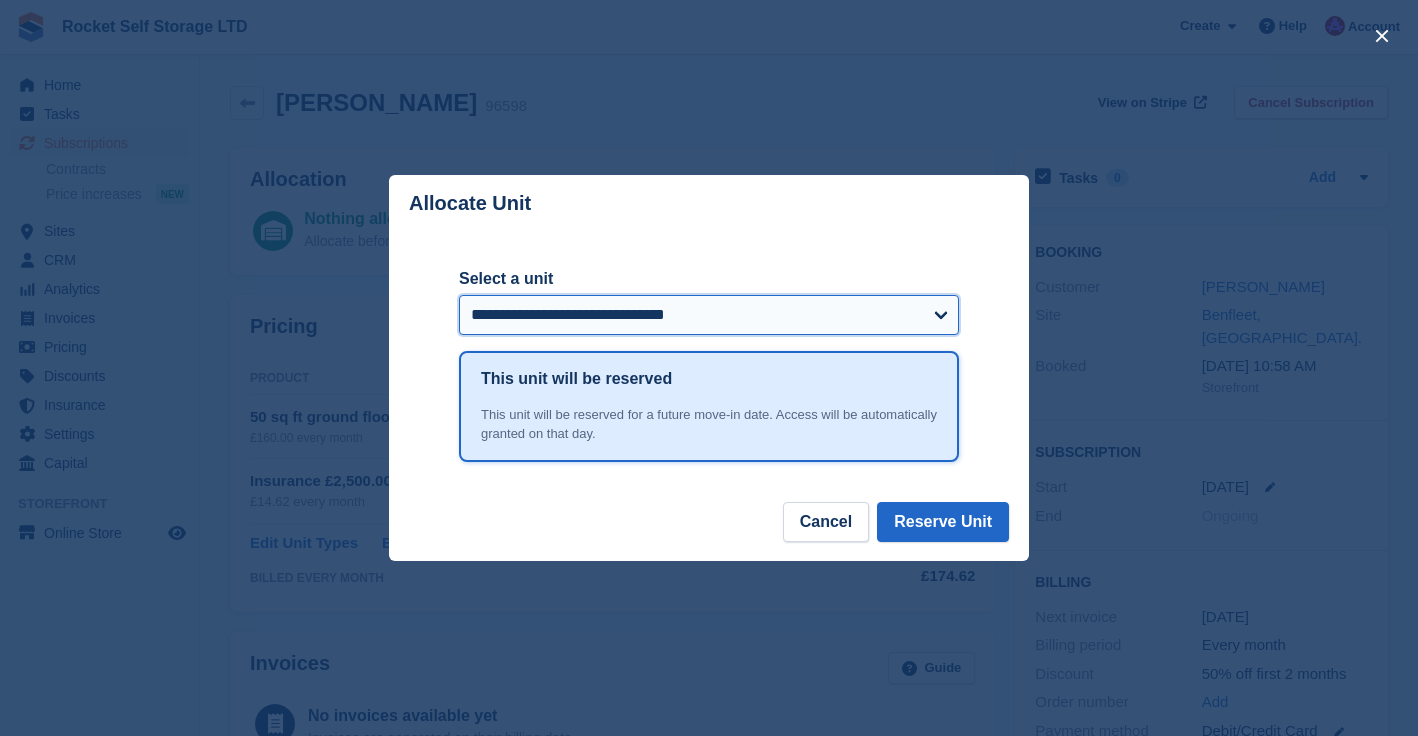 click on "**********" at bounding box center [709, 315] 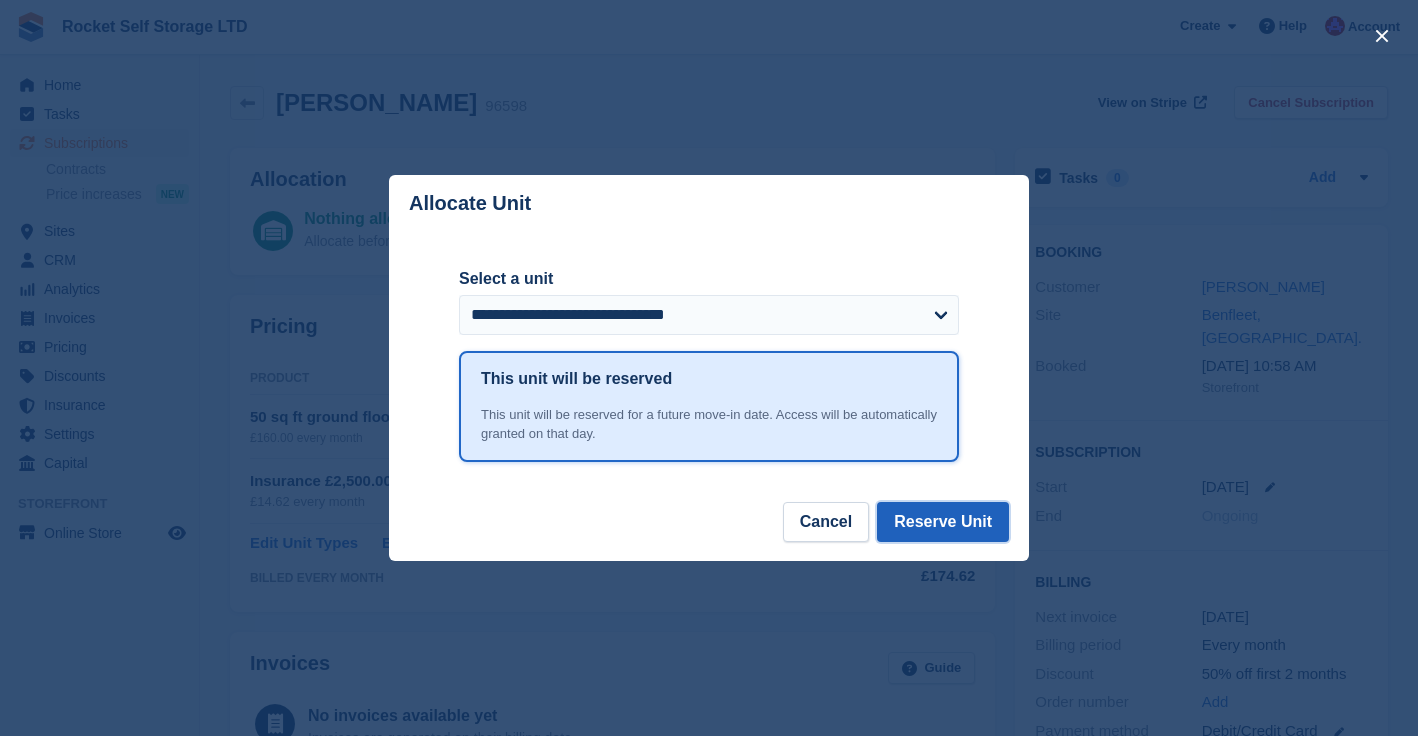 click on "Reserve Unit" at bounding box center (943, 522) 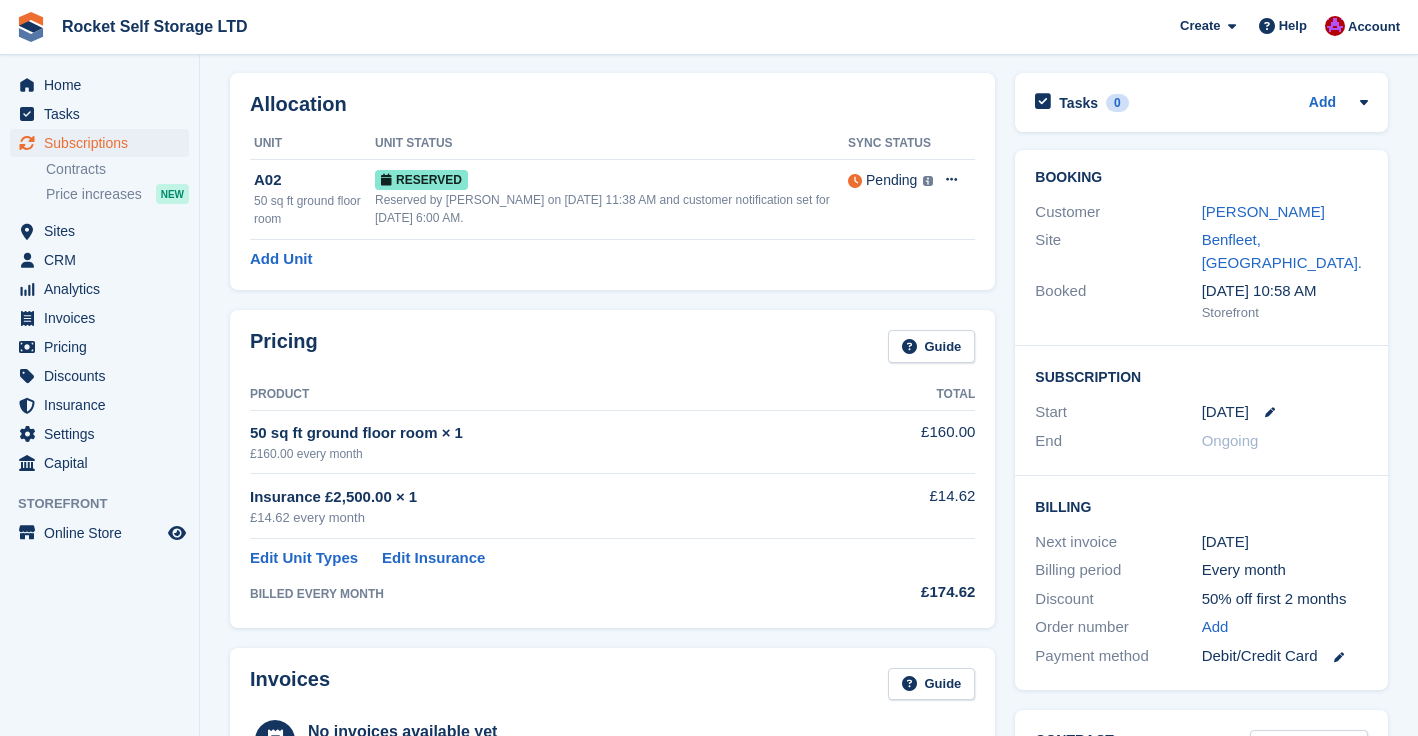 scroll, scrollTop: 98, scrollLeft: 0, axis: vertical 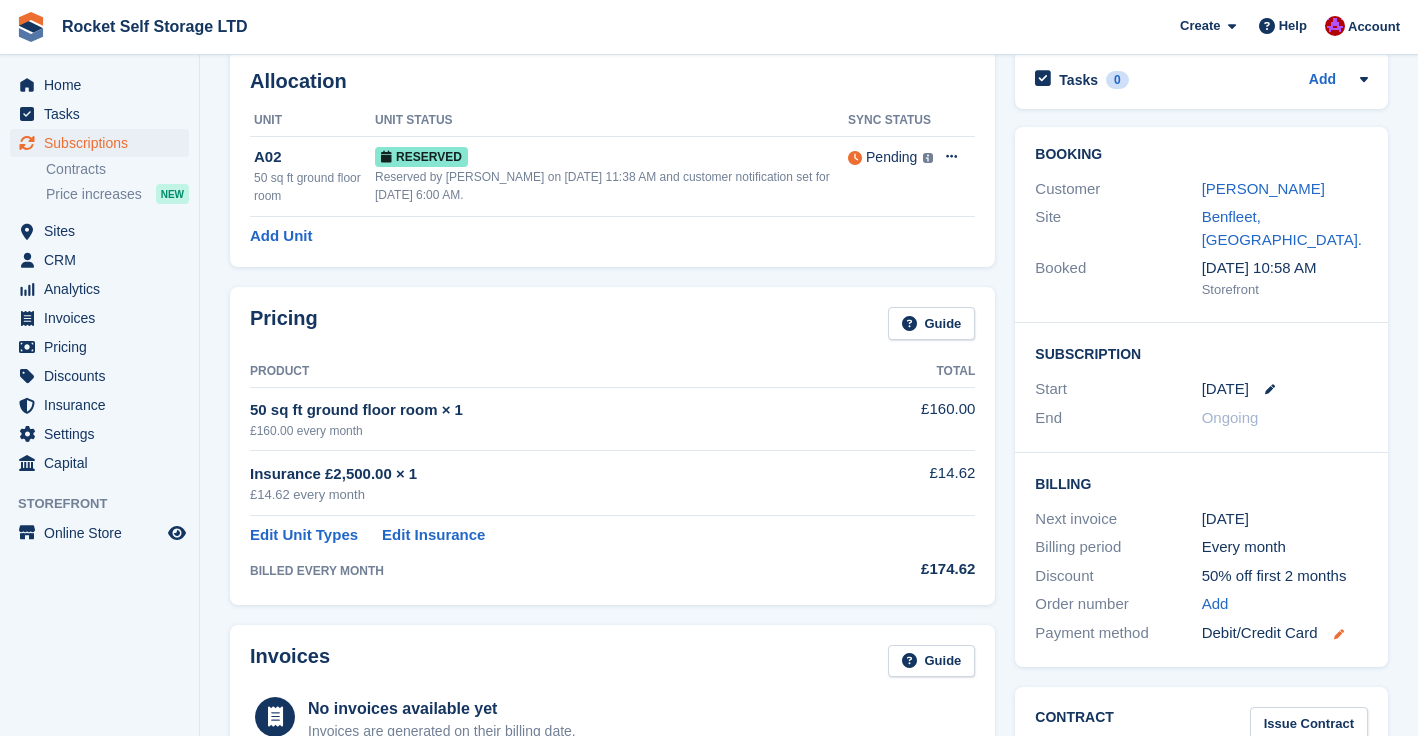 click at bounding box center (1339, 634) 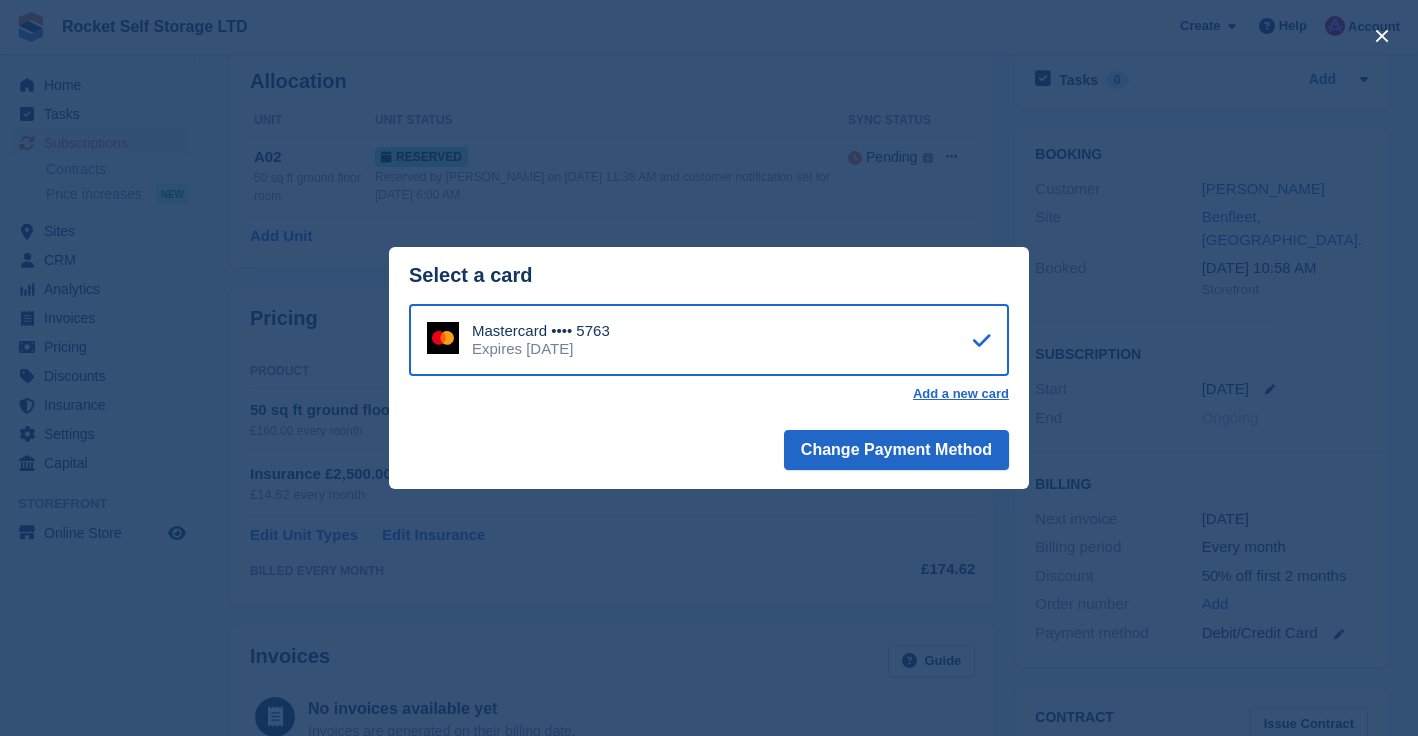 click at bounding box center [709, 368] 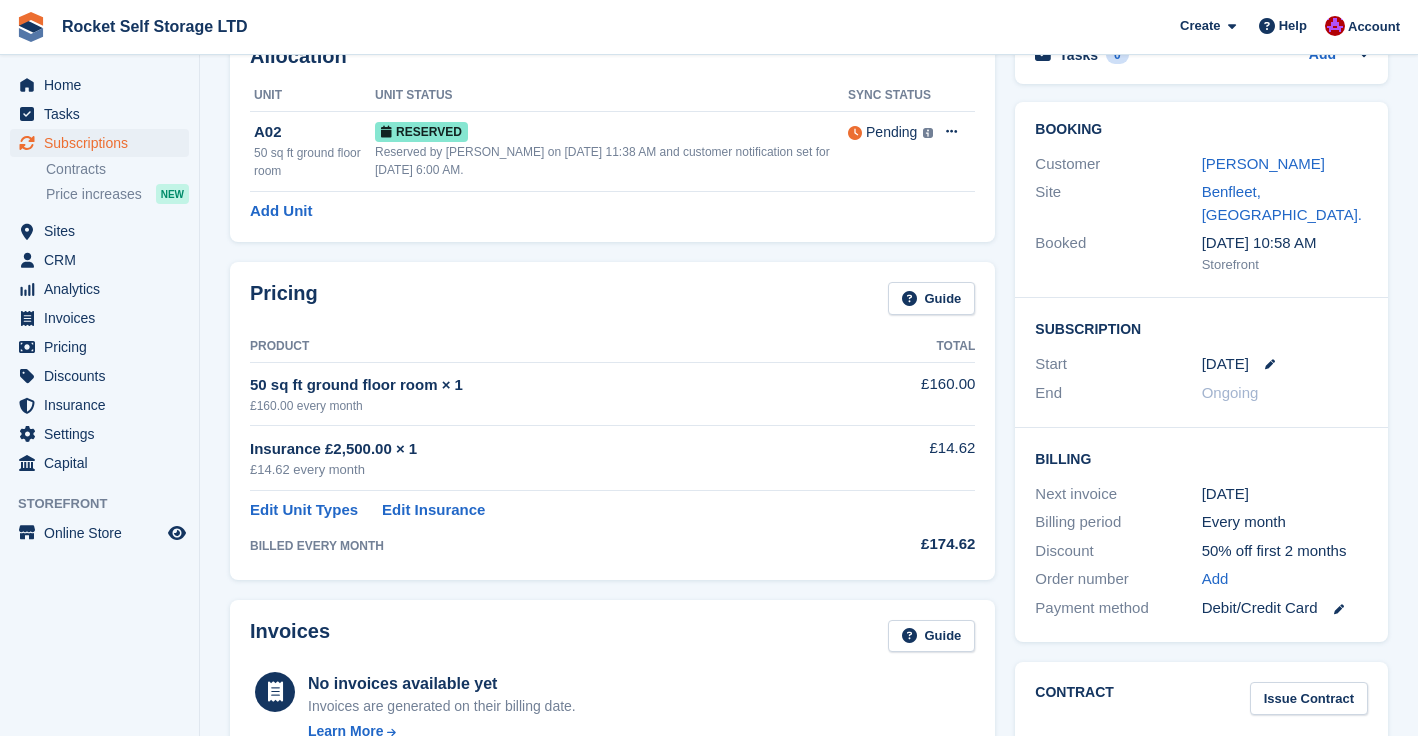 scroll, scrollTop: 0, scrollLeft: 0, axis: both 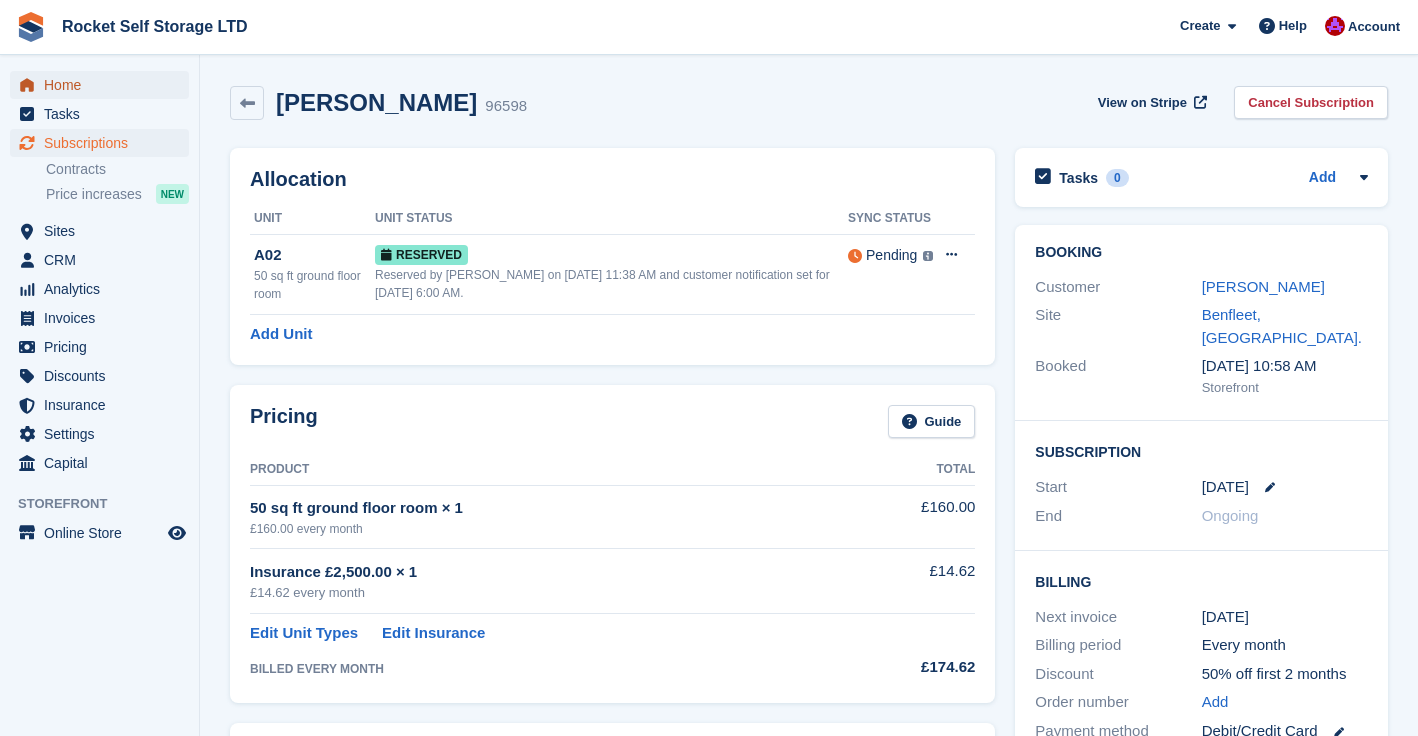 click on "Home" at bounding box center (104, 85) 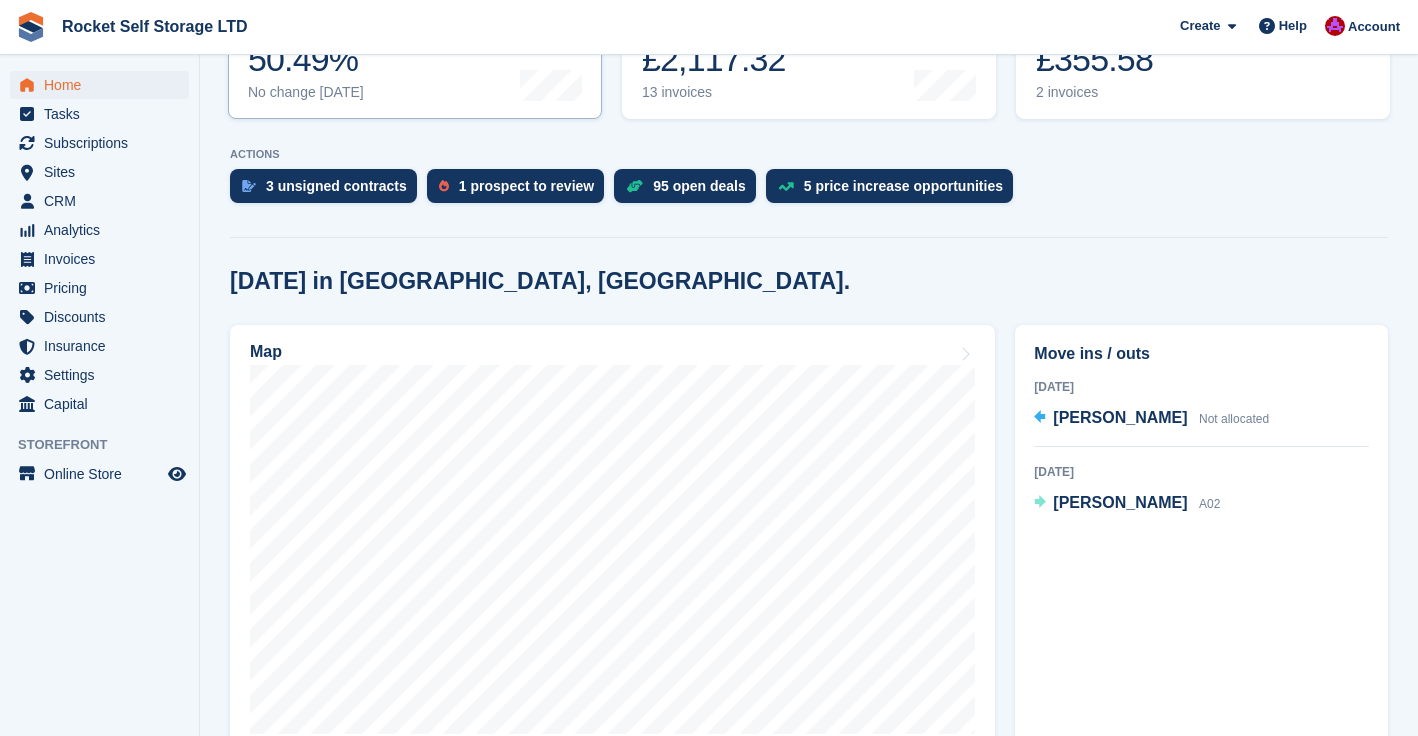 scroll, scrollTop: 329, scrollLeft: 0, axis: vertical 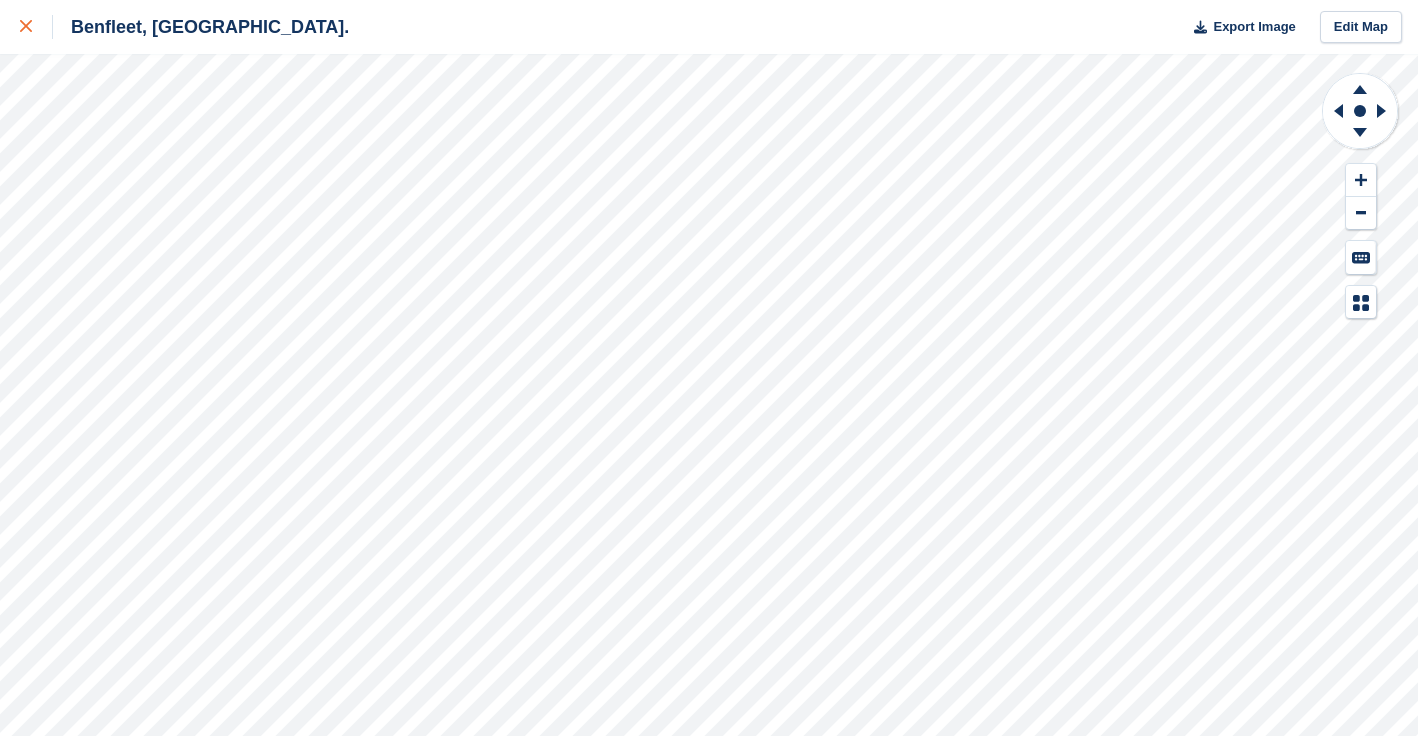 click 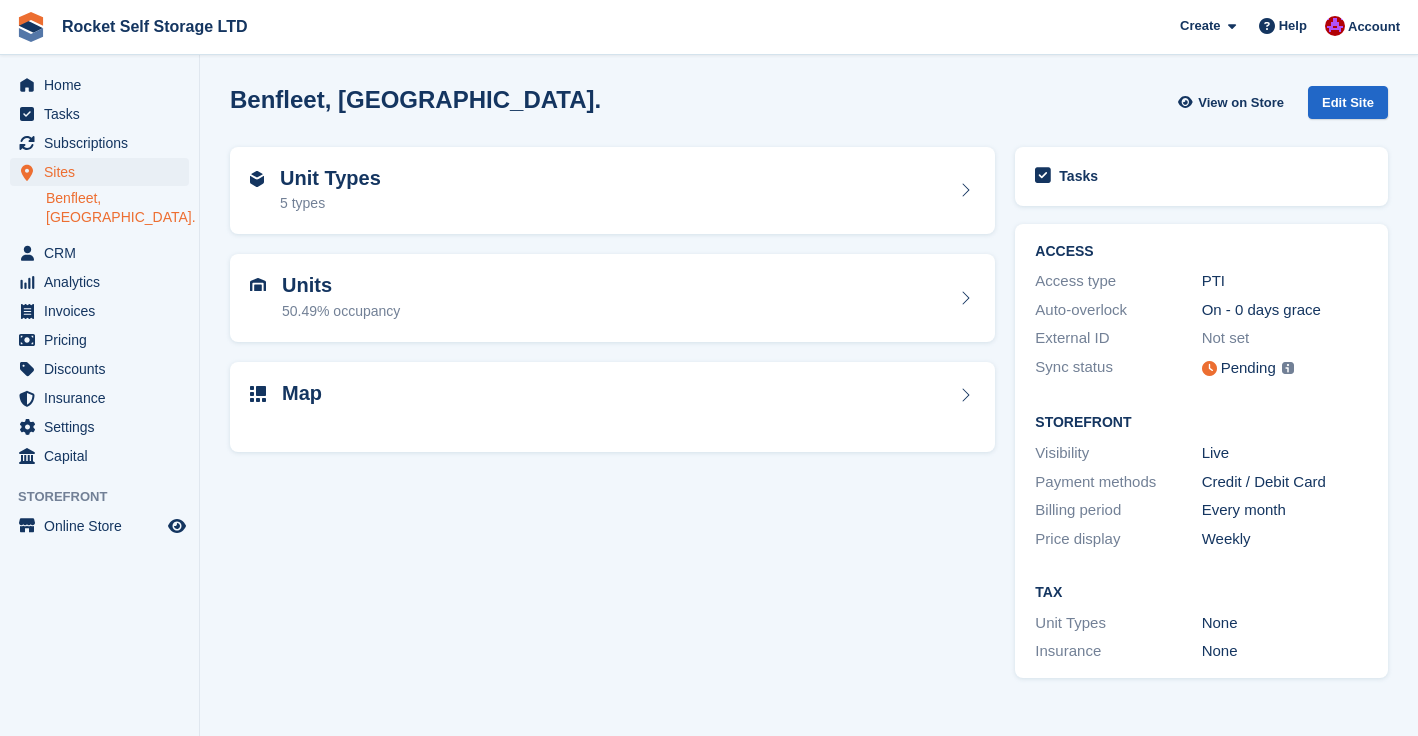 scroll, scrollTop: 0, scrollLeft: 0, axis: both 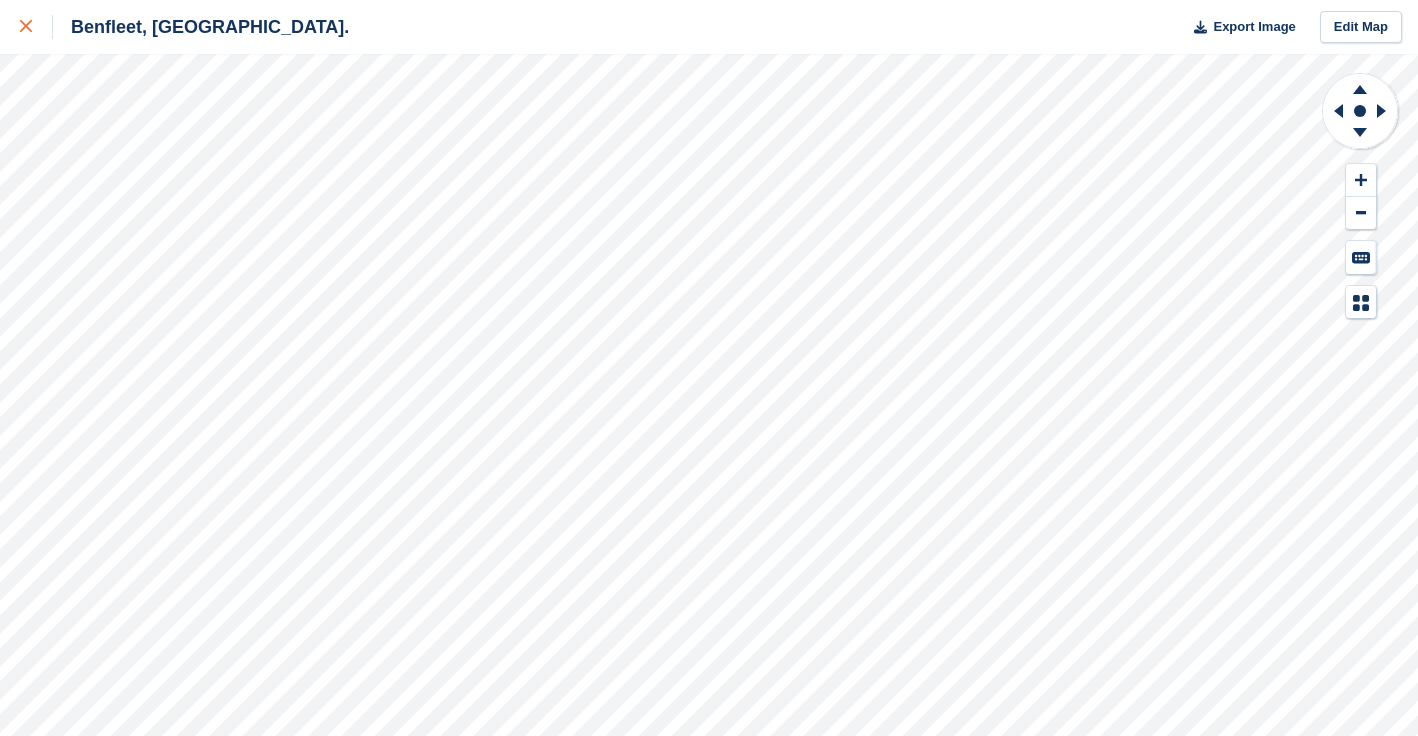 click 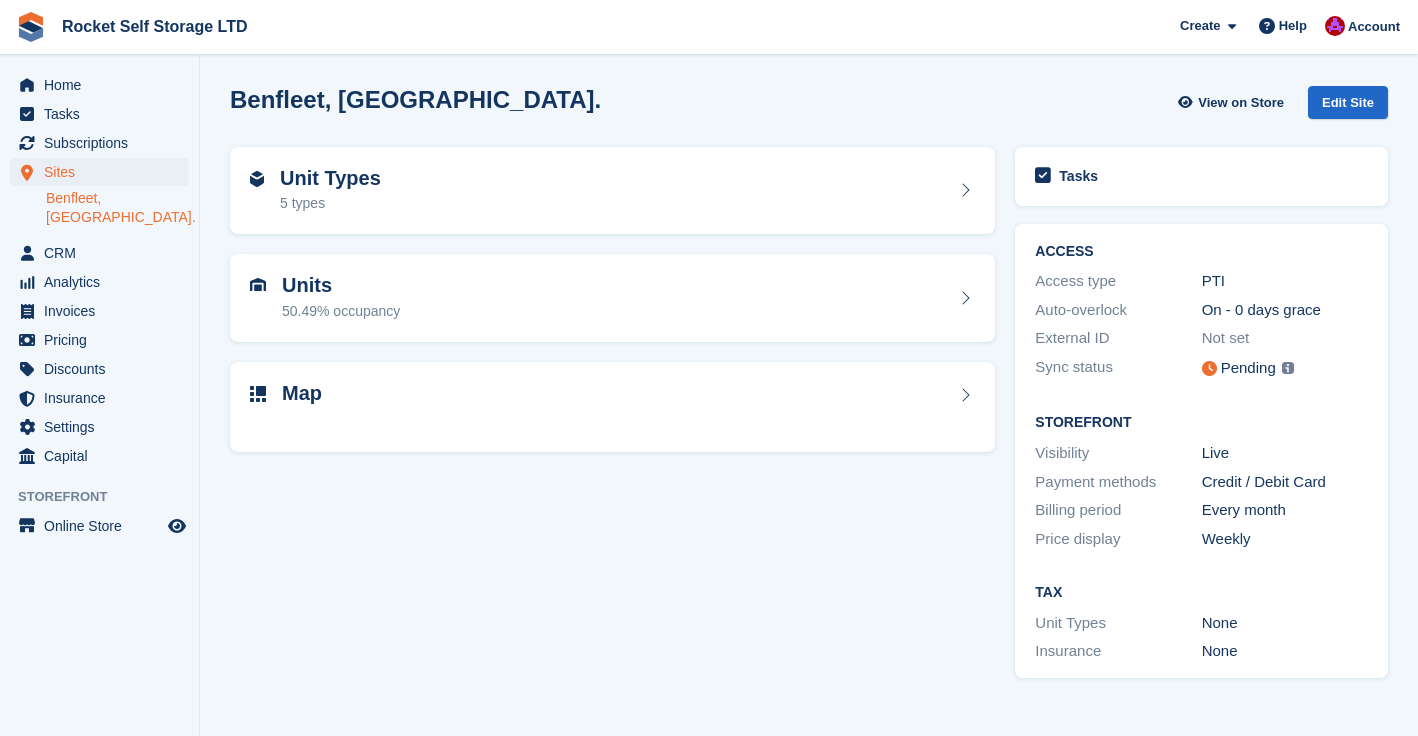 scroll, scrollTop: 0, scrollLeft: 0, axis: both 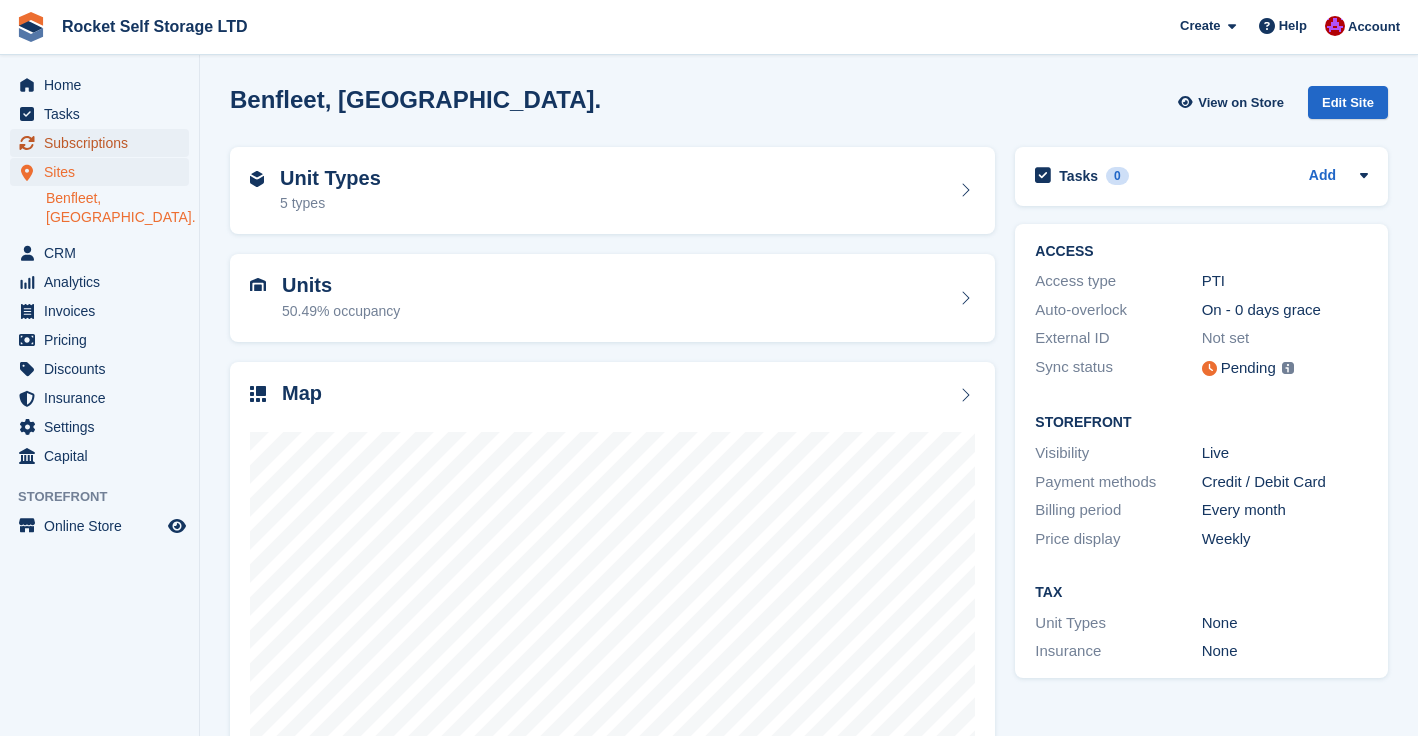 click on "Subscriptions" at bounding box center [104, 143] 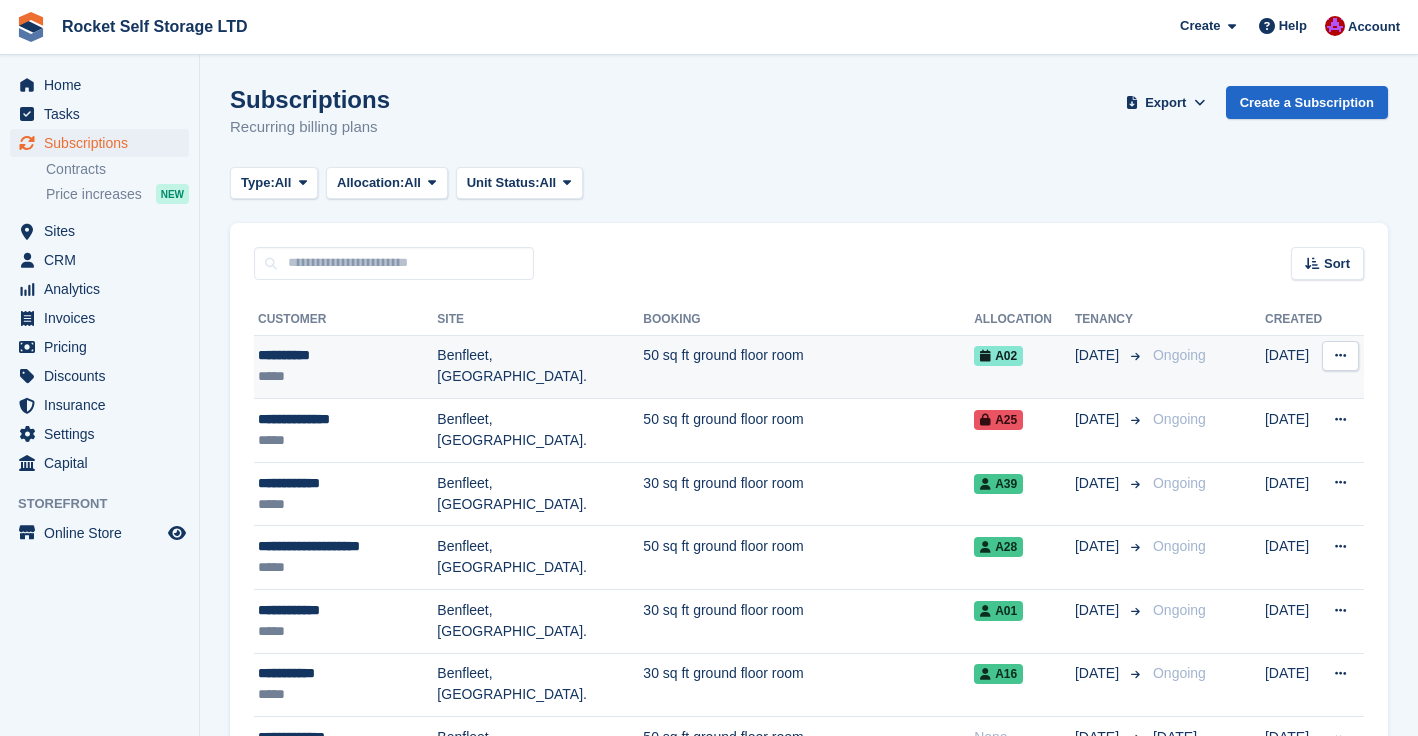 scroll, scrollTop: 0, scrollLeft: 0, axis: both 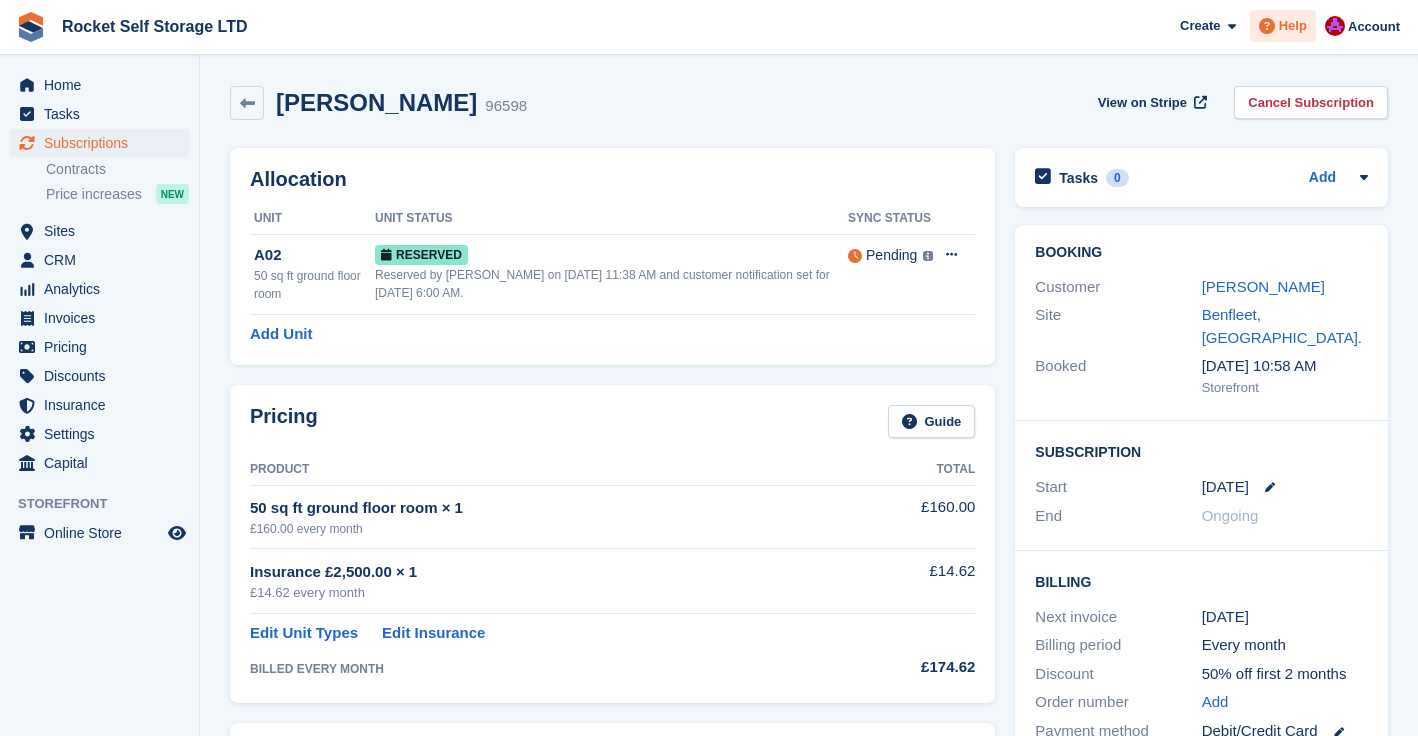 click on "Help" at bounding box center [1293, 26] 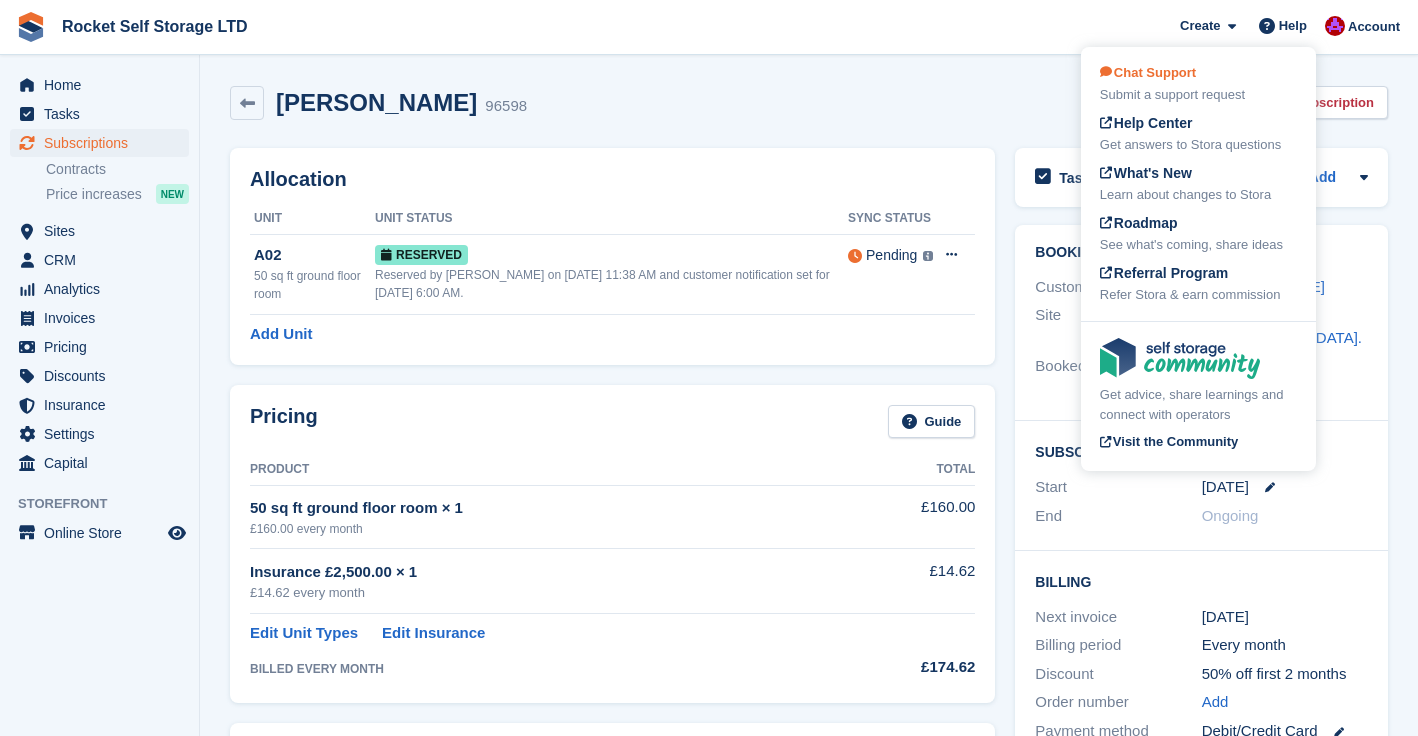 click on "Chat Support" at bounding box center (1148, 72) 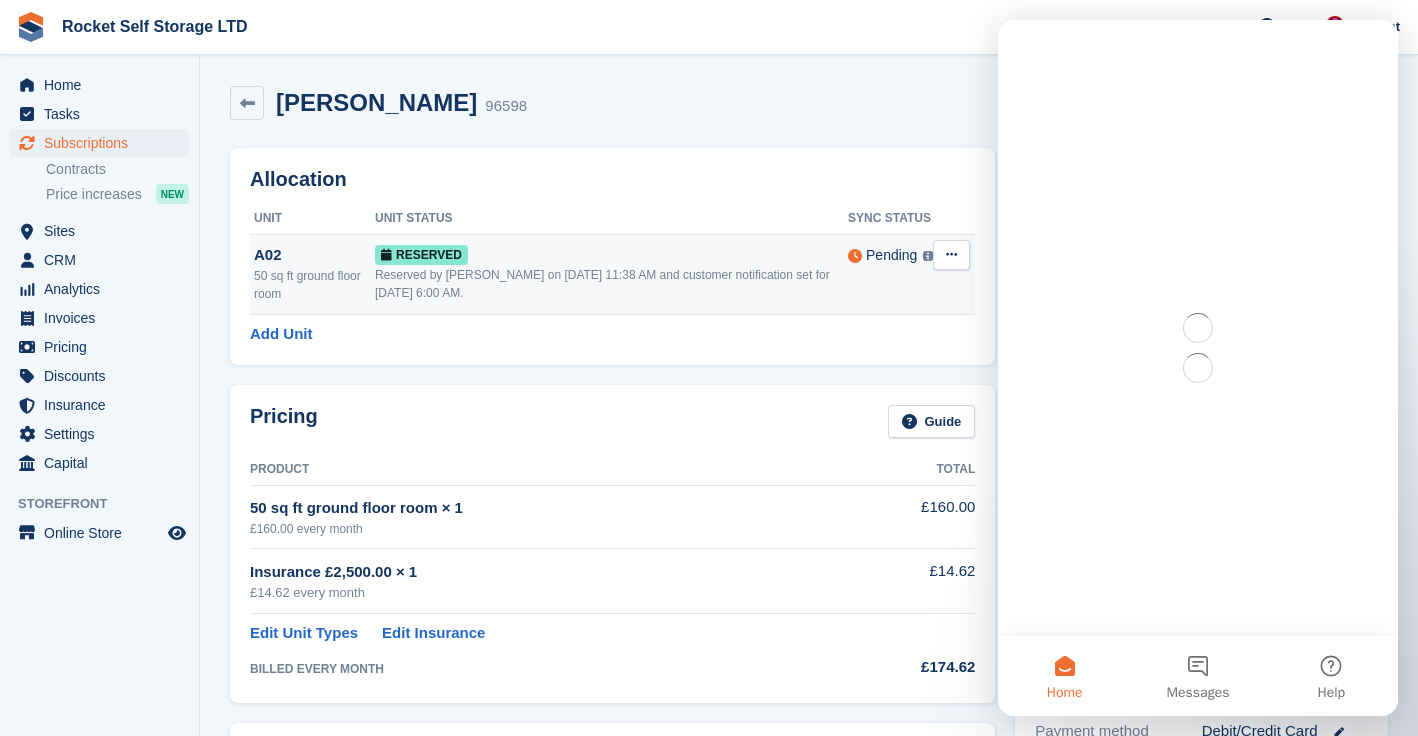 scroll, scrollTop: 0, scrollLeft: 0, axis: both 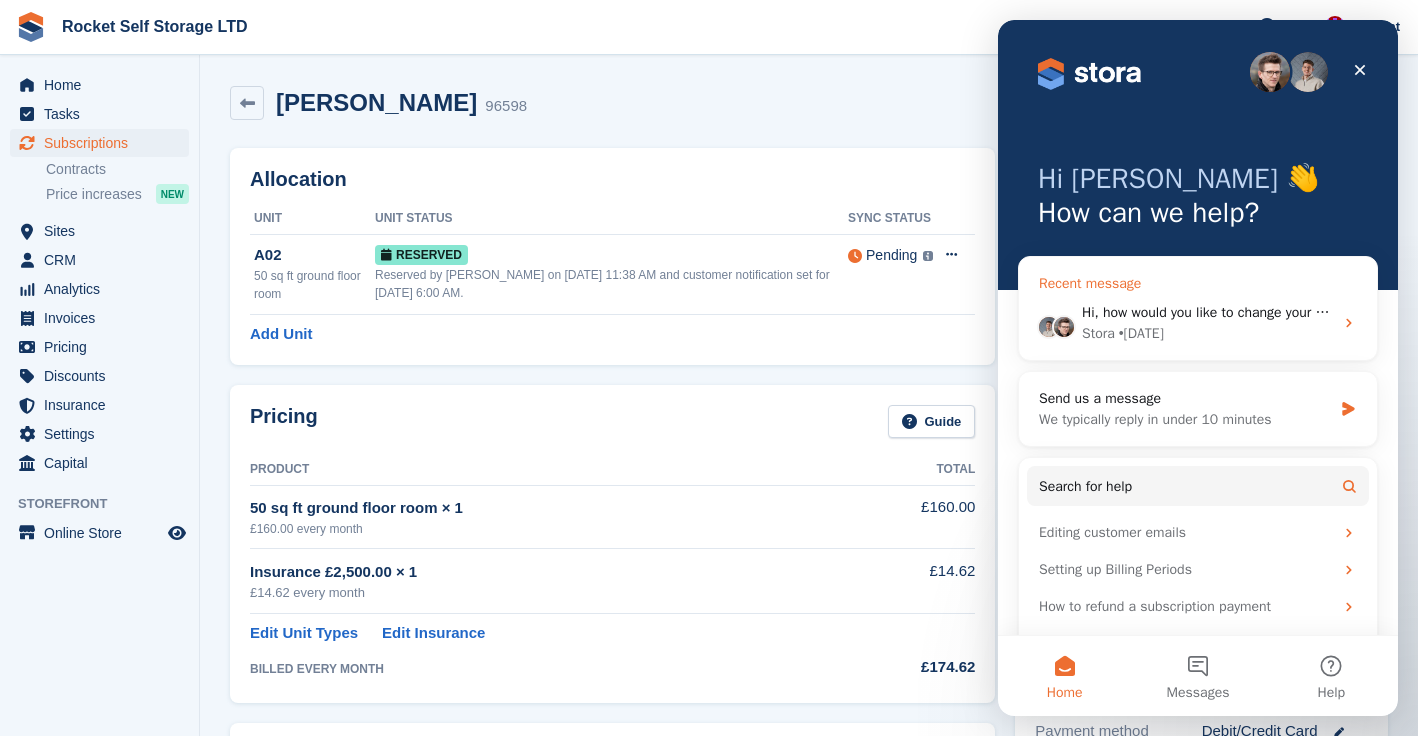click on "Stora •  5d ago" at bounding box center (1207, 333) 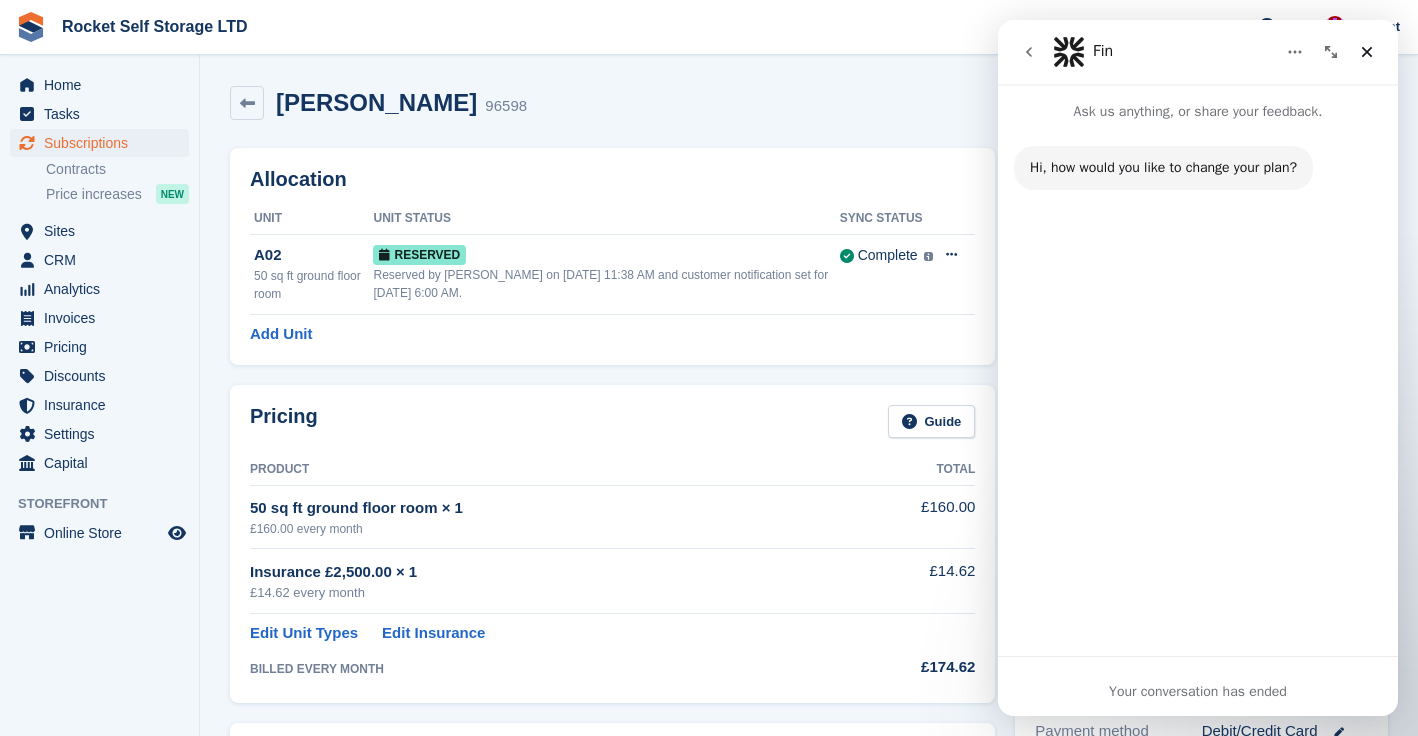 click on "Ron Tiffin
96598
View on Stripe
Cancel Subscription" at bounding box center [809, 103] 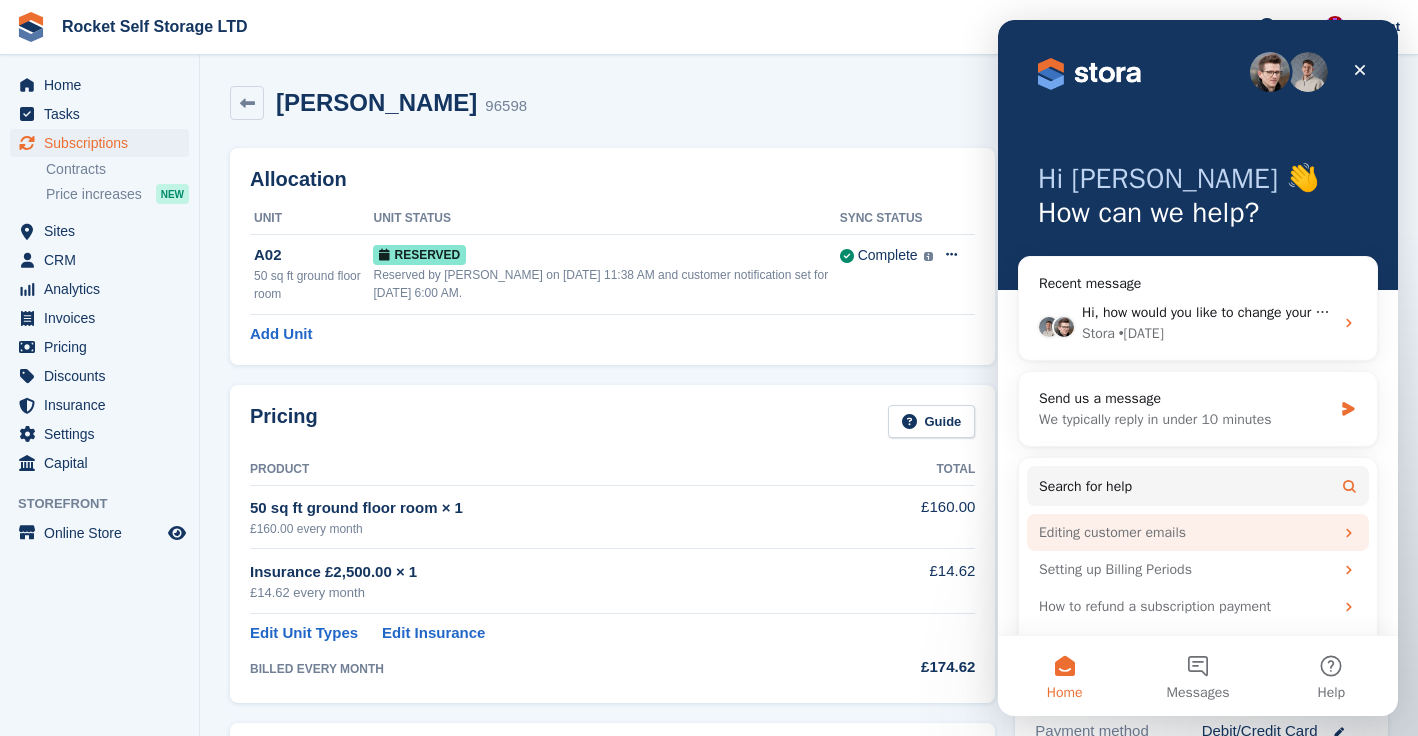 scroll, scrollTop: 46, scrollLeft: 0, axis: vertical 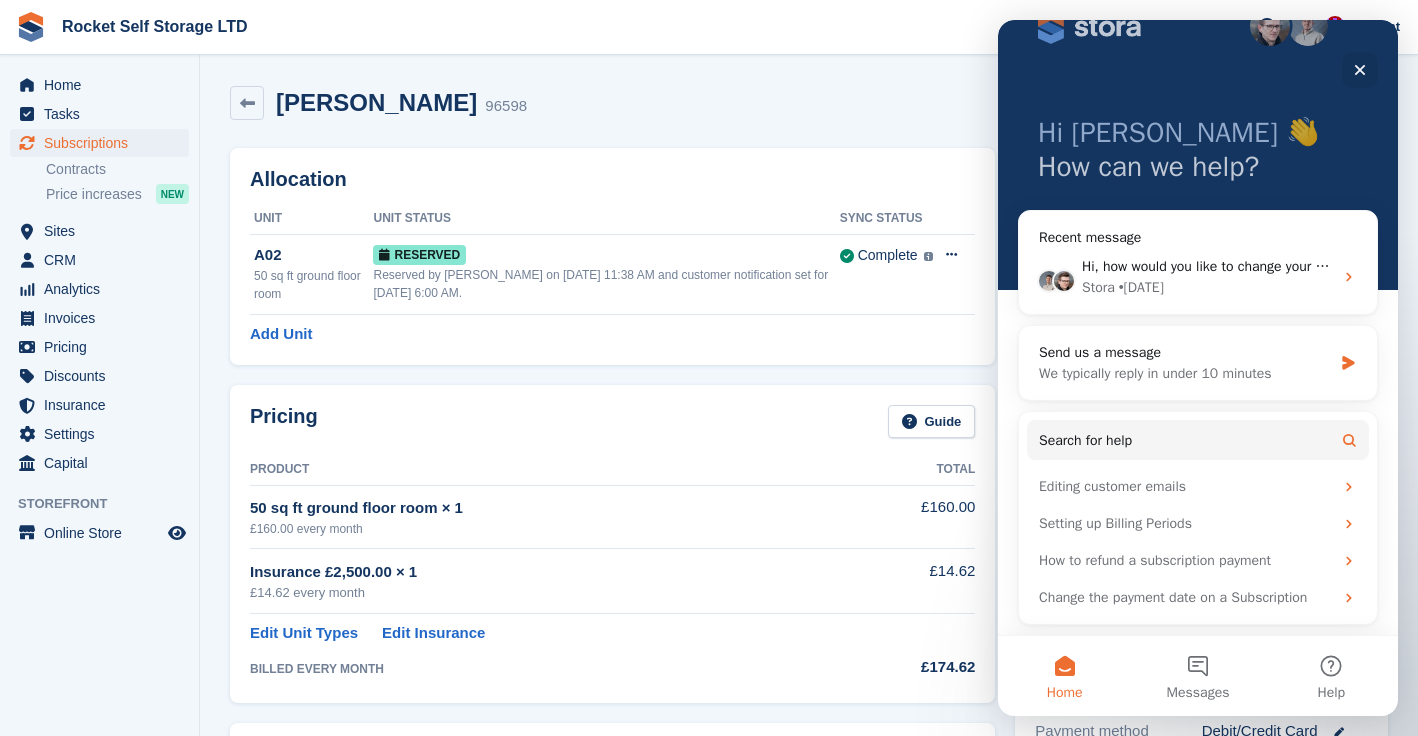 click on "Add Unit" at bounding box center (612, 334) 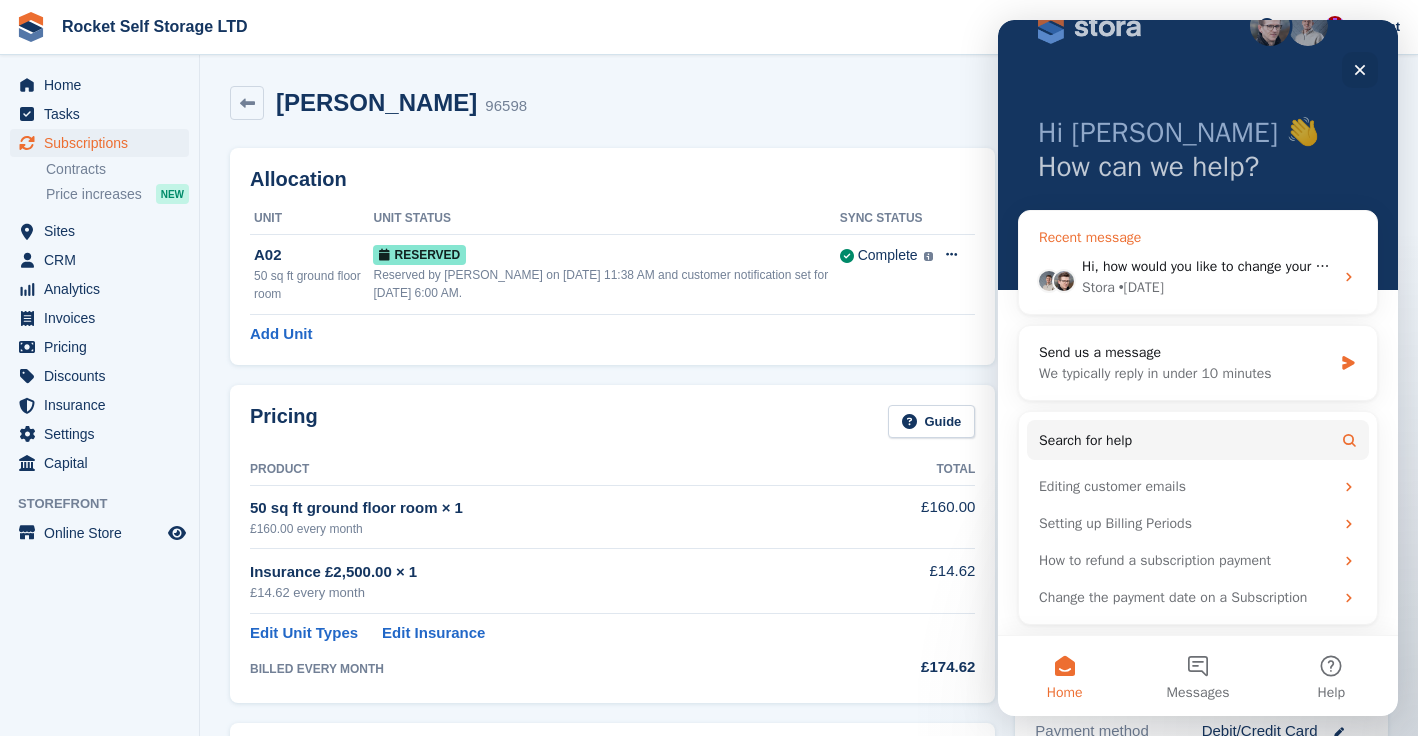 click on "Hi, how would you like to change your plan?" at bounding box center (1215, 266) 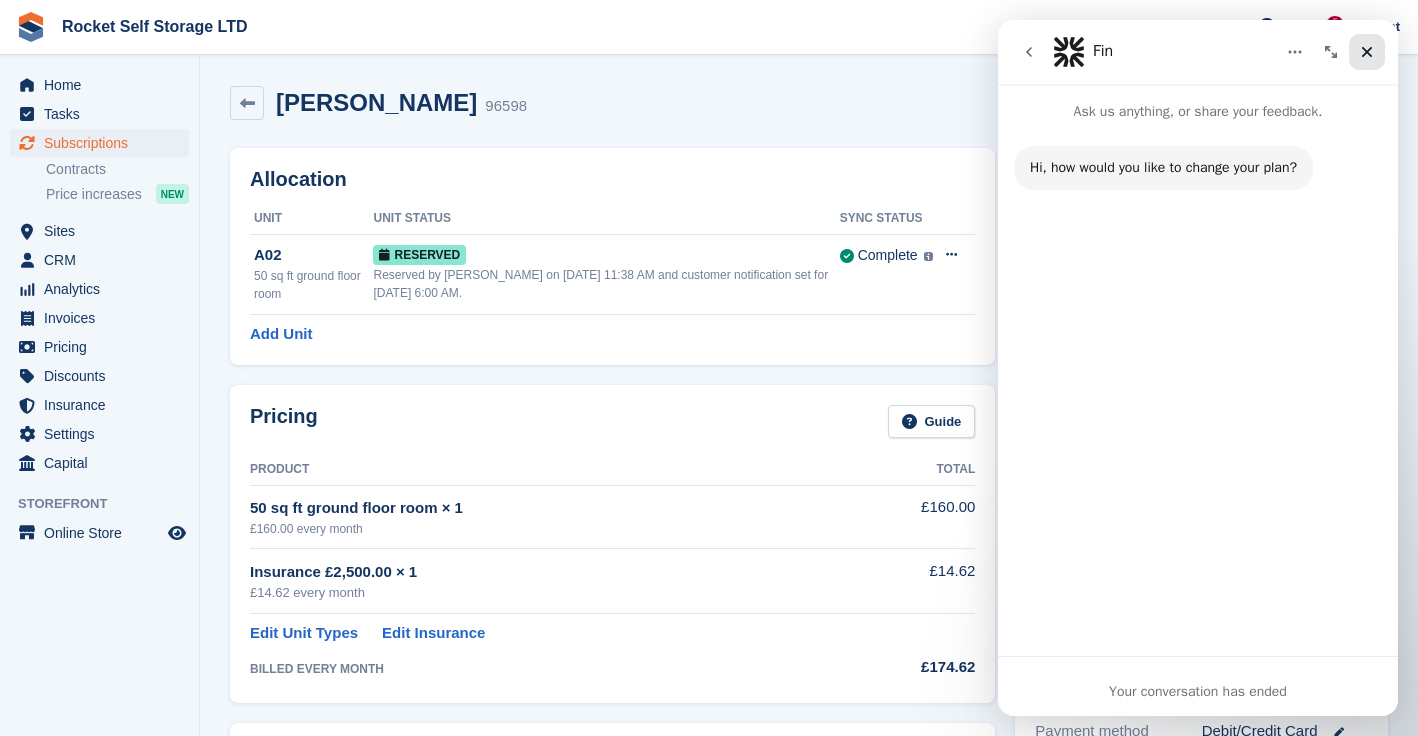 click 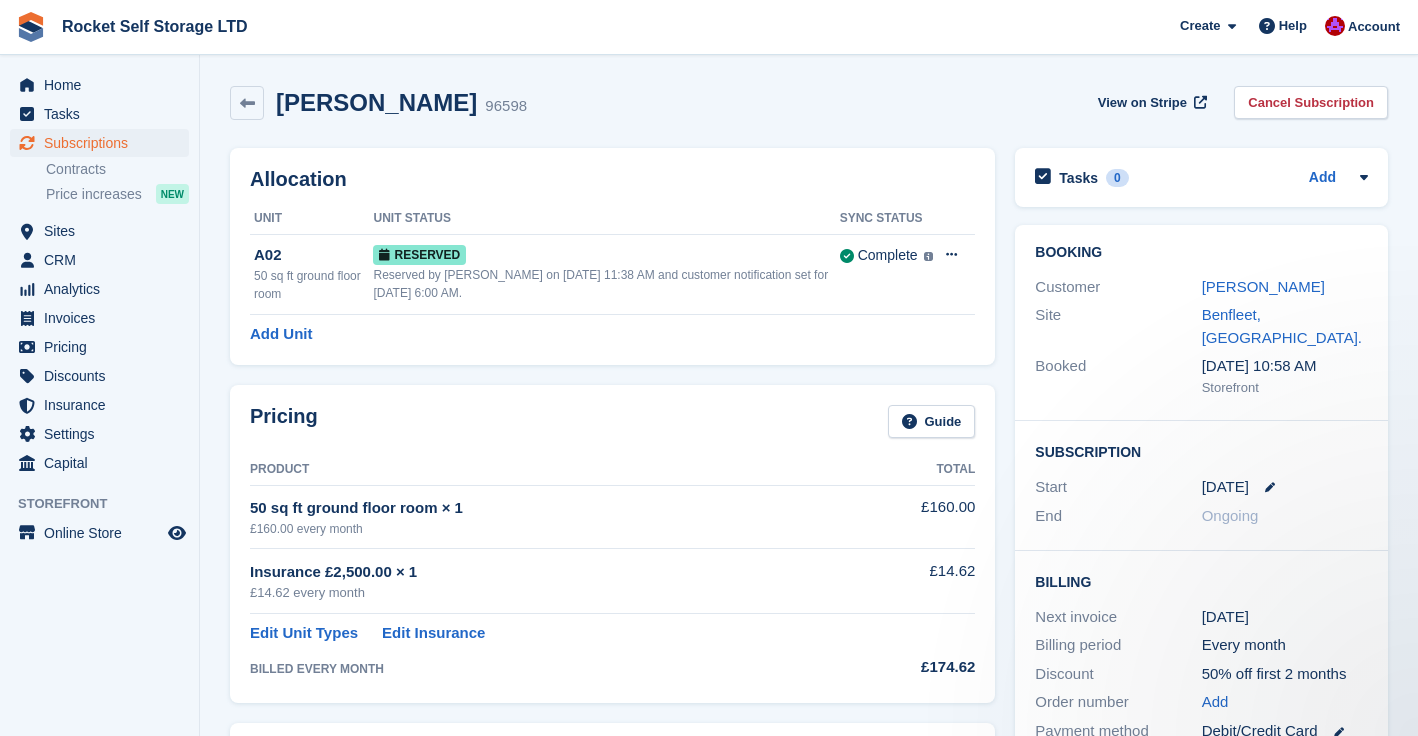 scroll, scrollTop: 0, scrollLeft: 0, axis: both 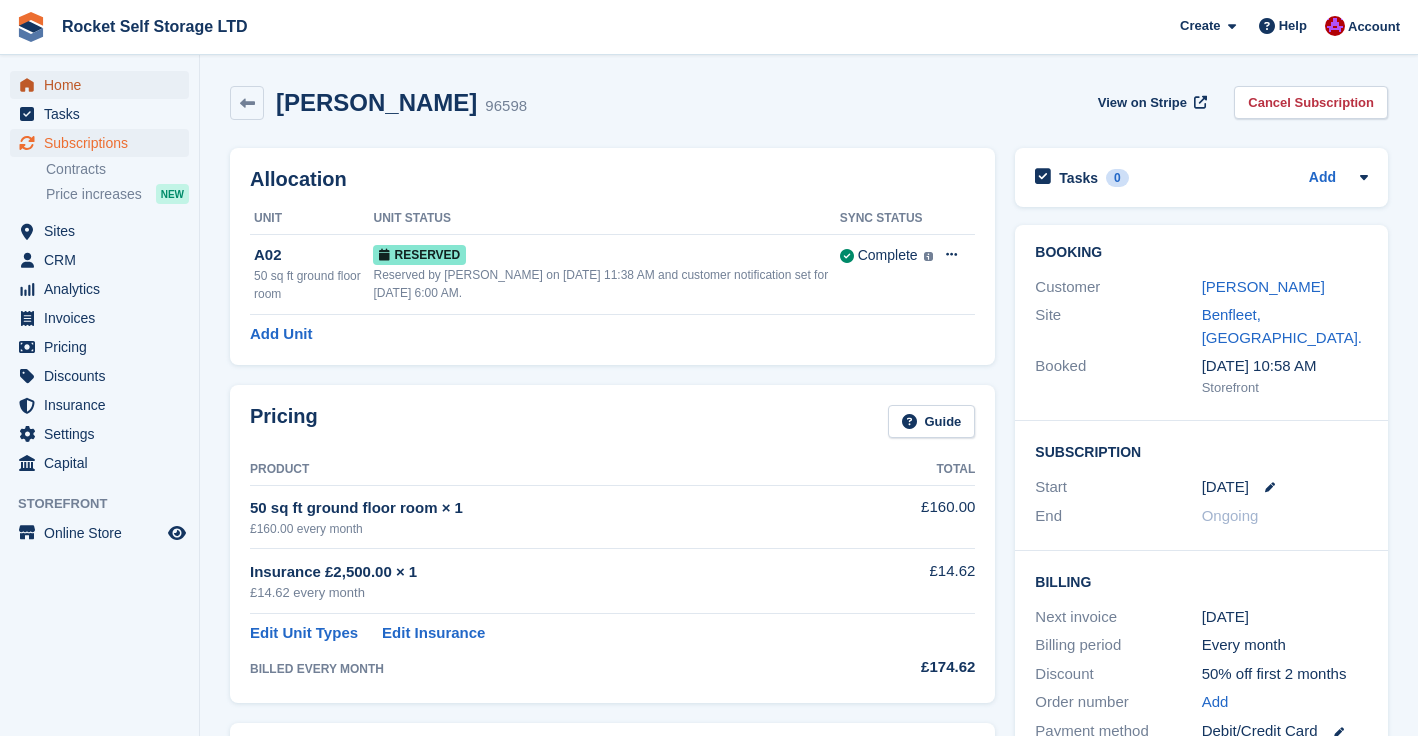 click on "Home" at bounding box center [104, 85] 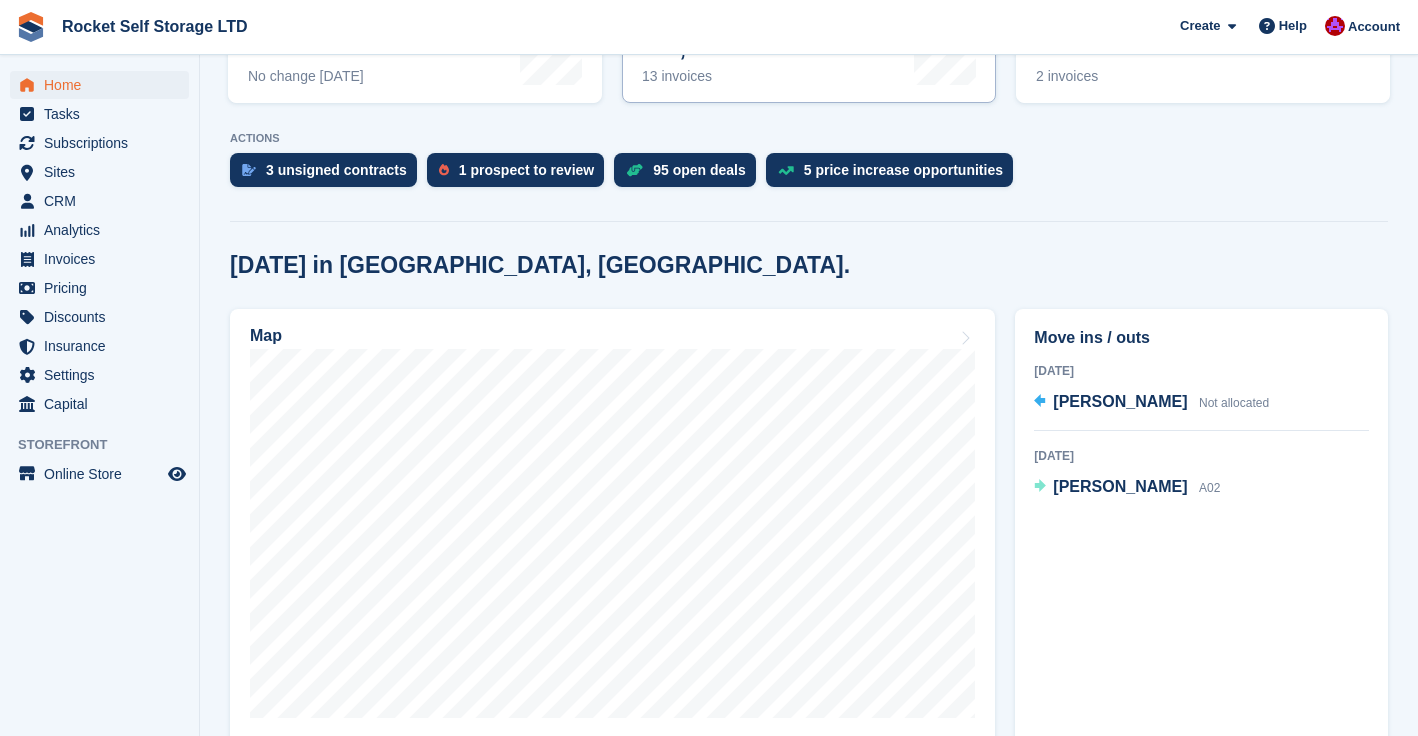 scroll, scrollTop: 347, scrollLeft: 0, axis: vertical 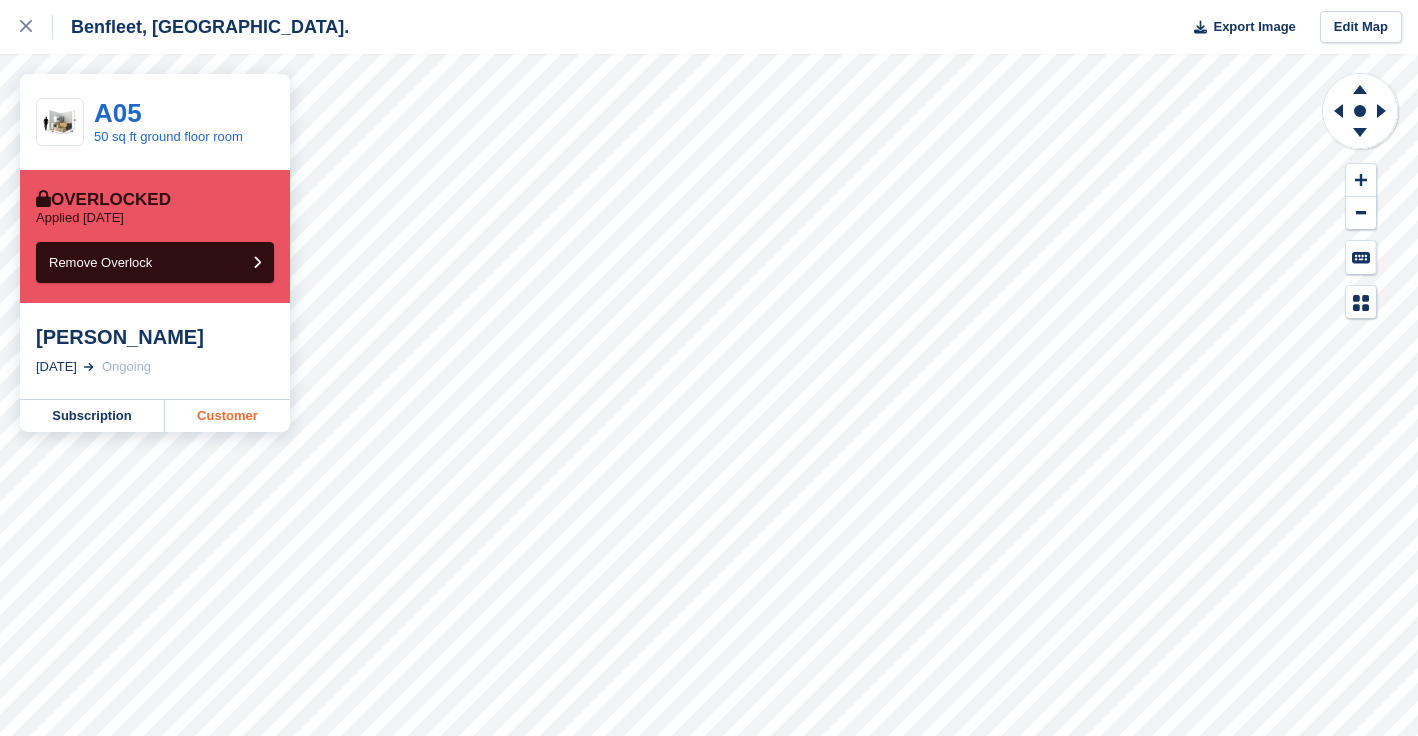 click on "Customer" at bounding box center [227, 416] 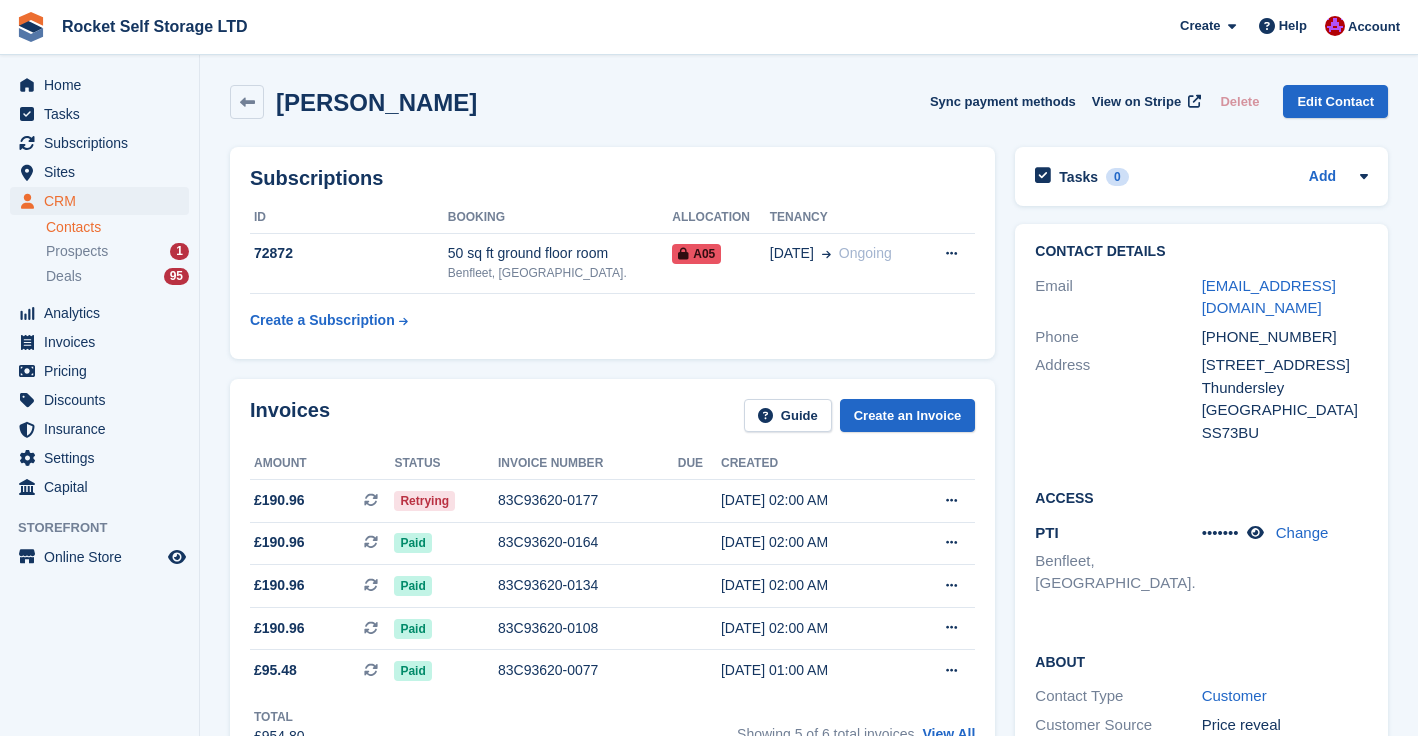 scroll, scrollTop: 0, scrollLeft: 0, axis: both 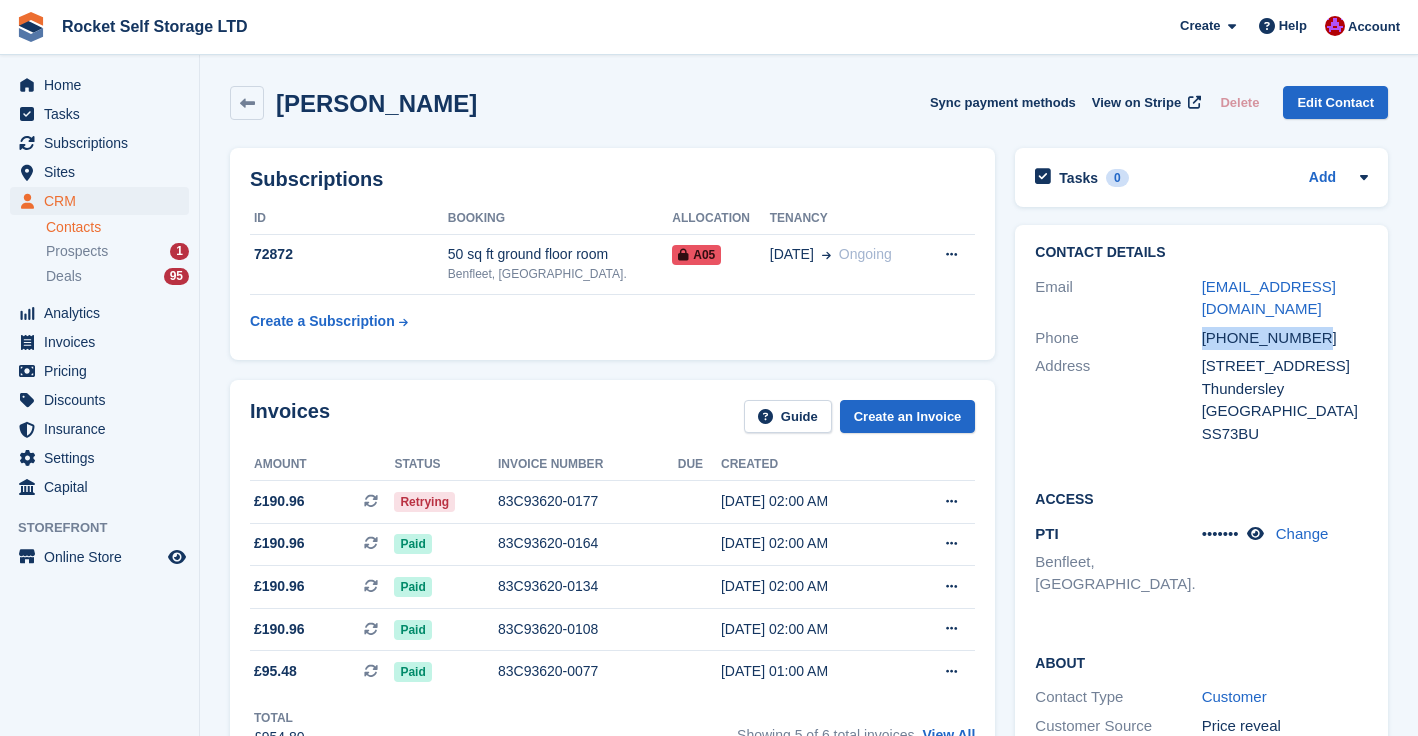 drag, startPoint x: 1334, startPoint y: 340, endPoint x: 1227, endPoint y: 340, distance: 107 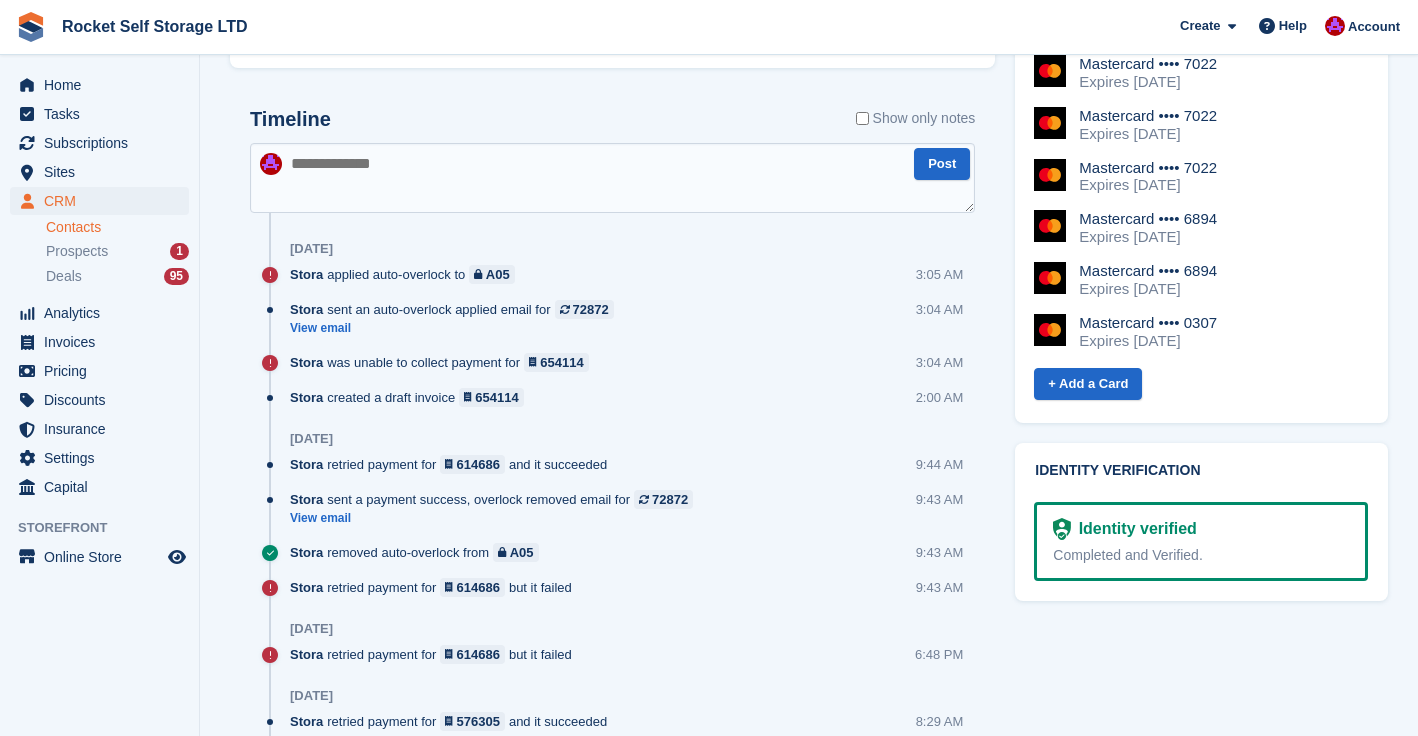 scroll, scrollTop: 1113, scrollLeft: 0, axis: vertical 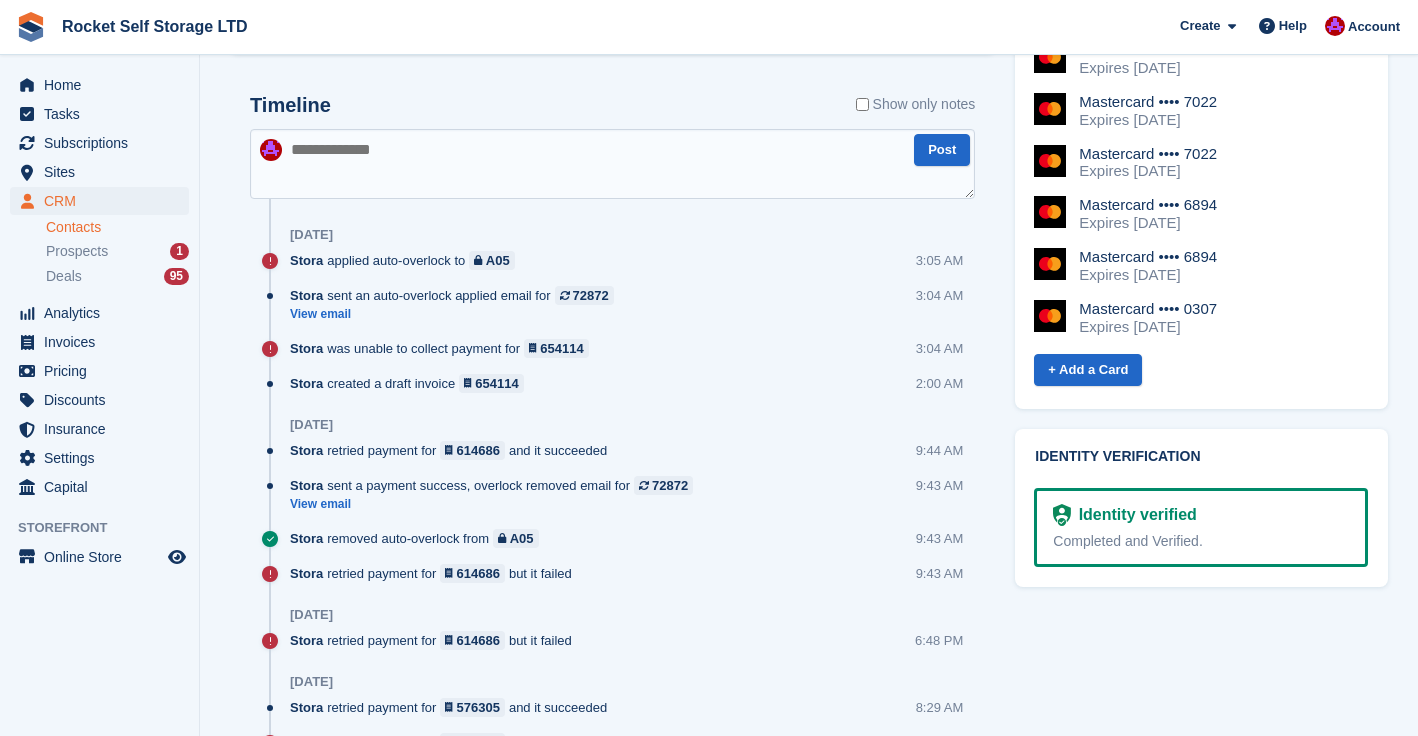 click on "Expires [DATE]" at bounding box center [1148, 327] 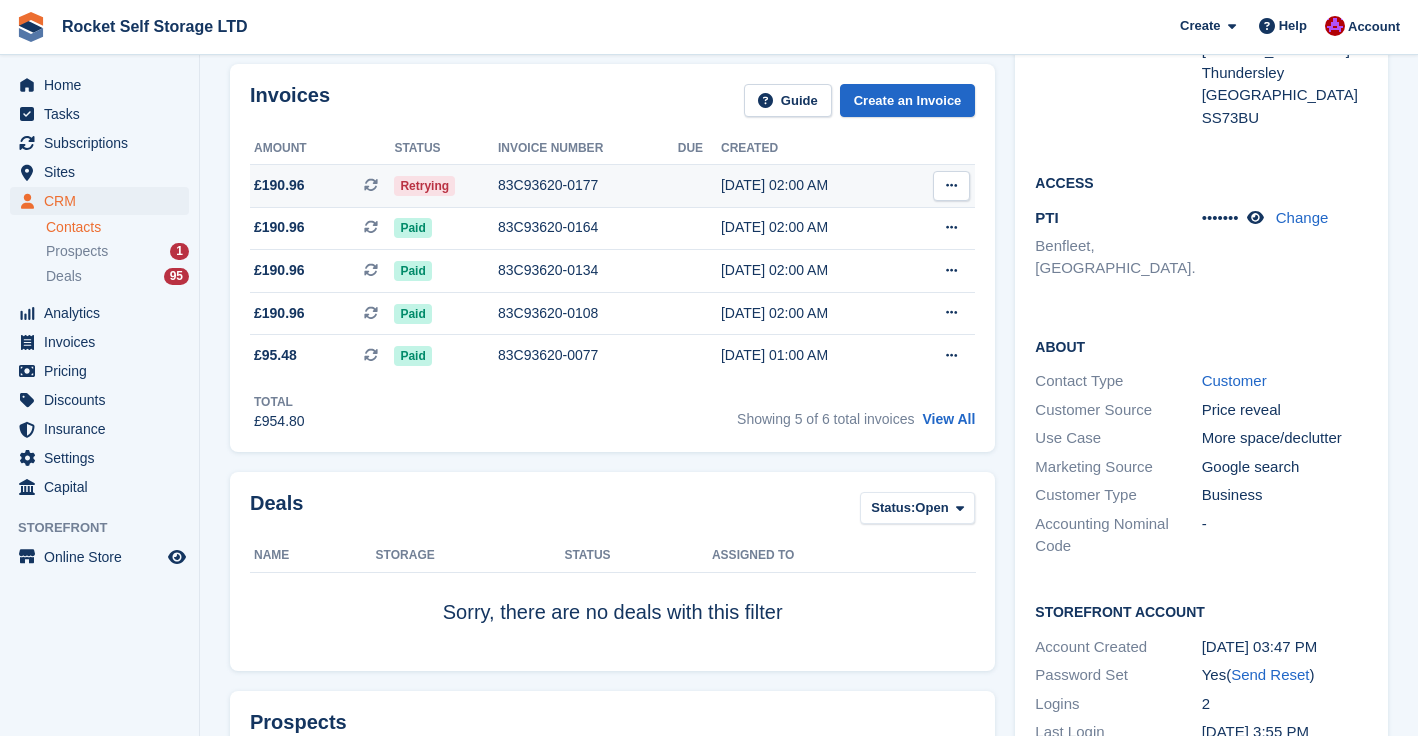 scroll, scrollTop: 0, scrollLeft: 0, axis: both 